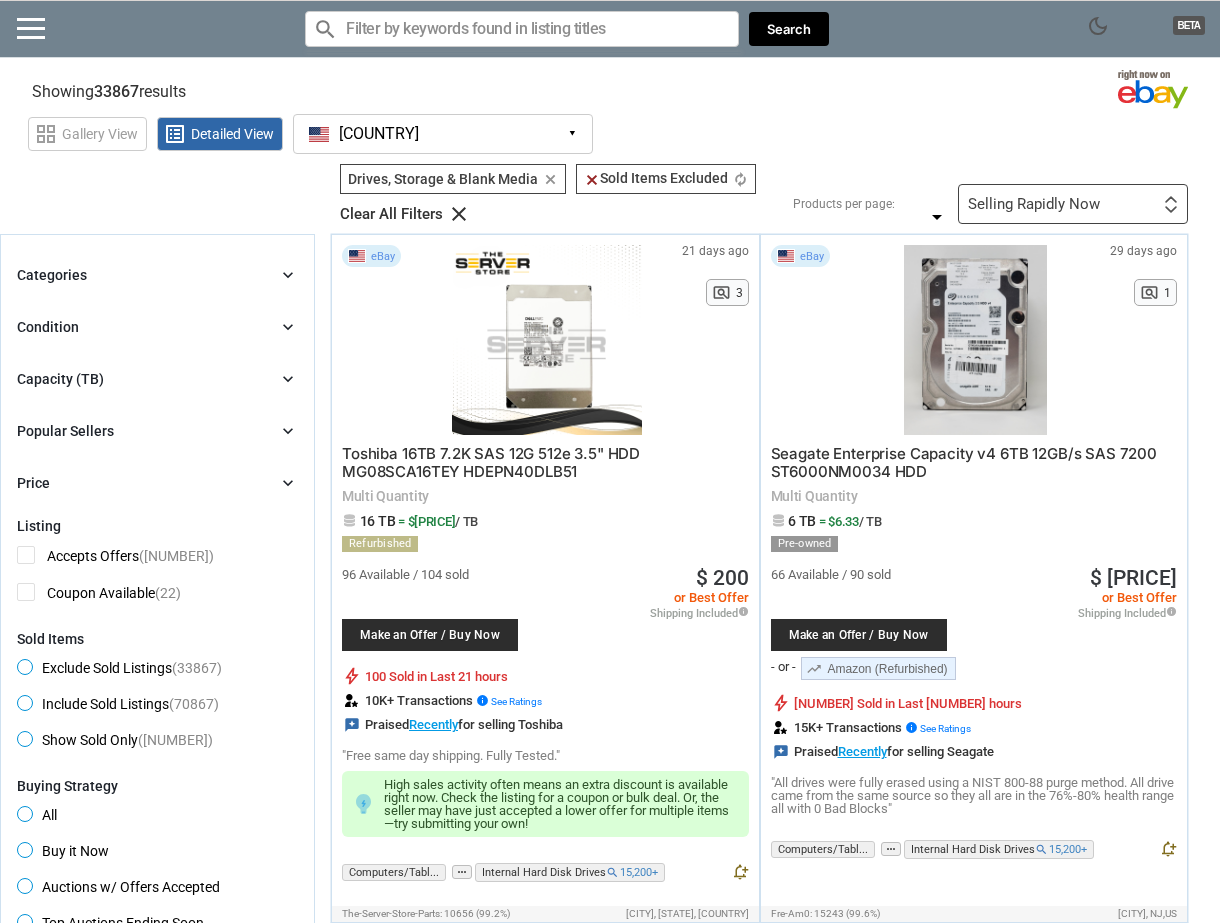 scroll, scrollTop: 0, scrollLeft: 0, axis: both 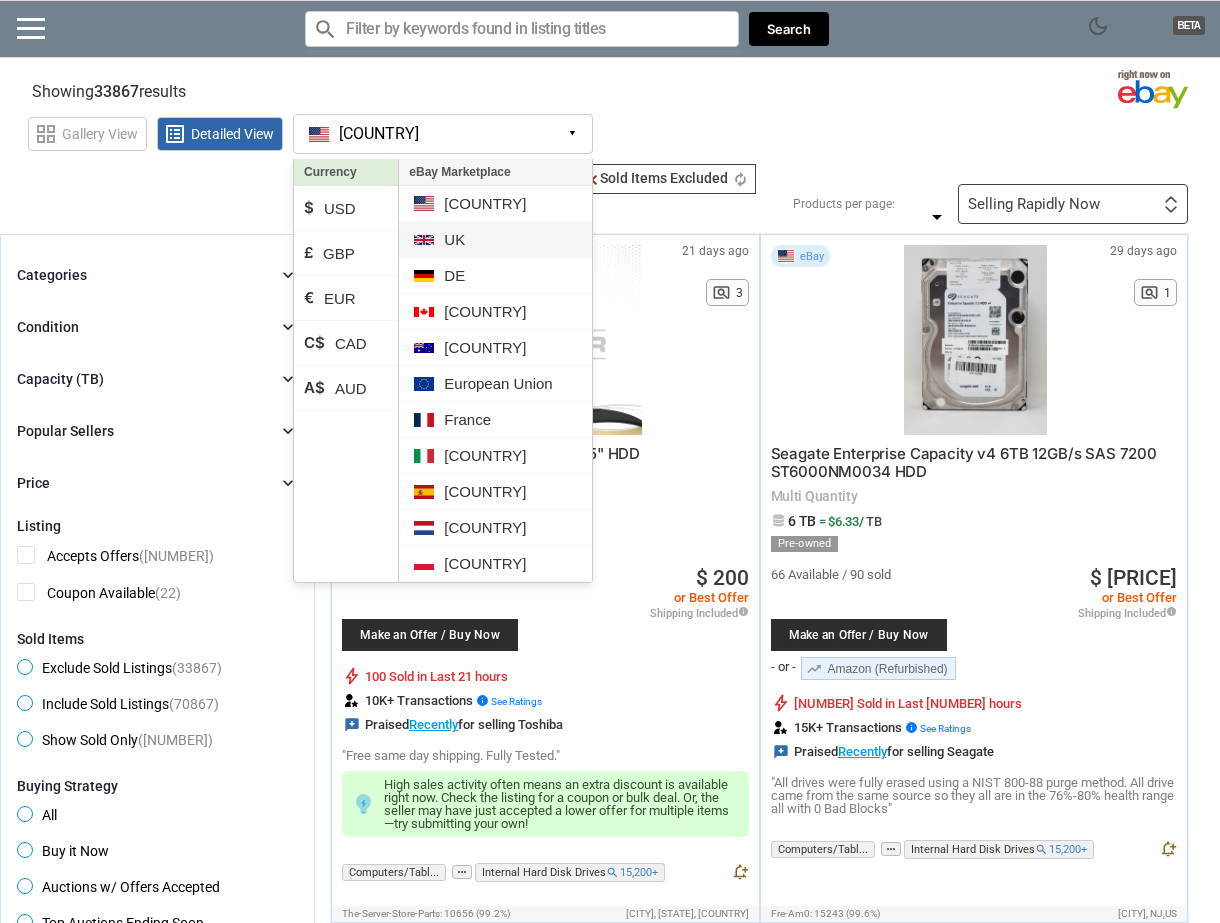 click on "UK" at bounding box center (495, 240) 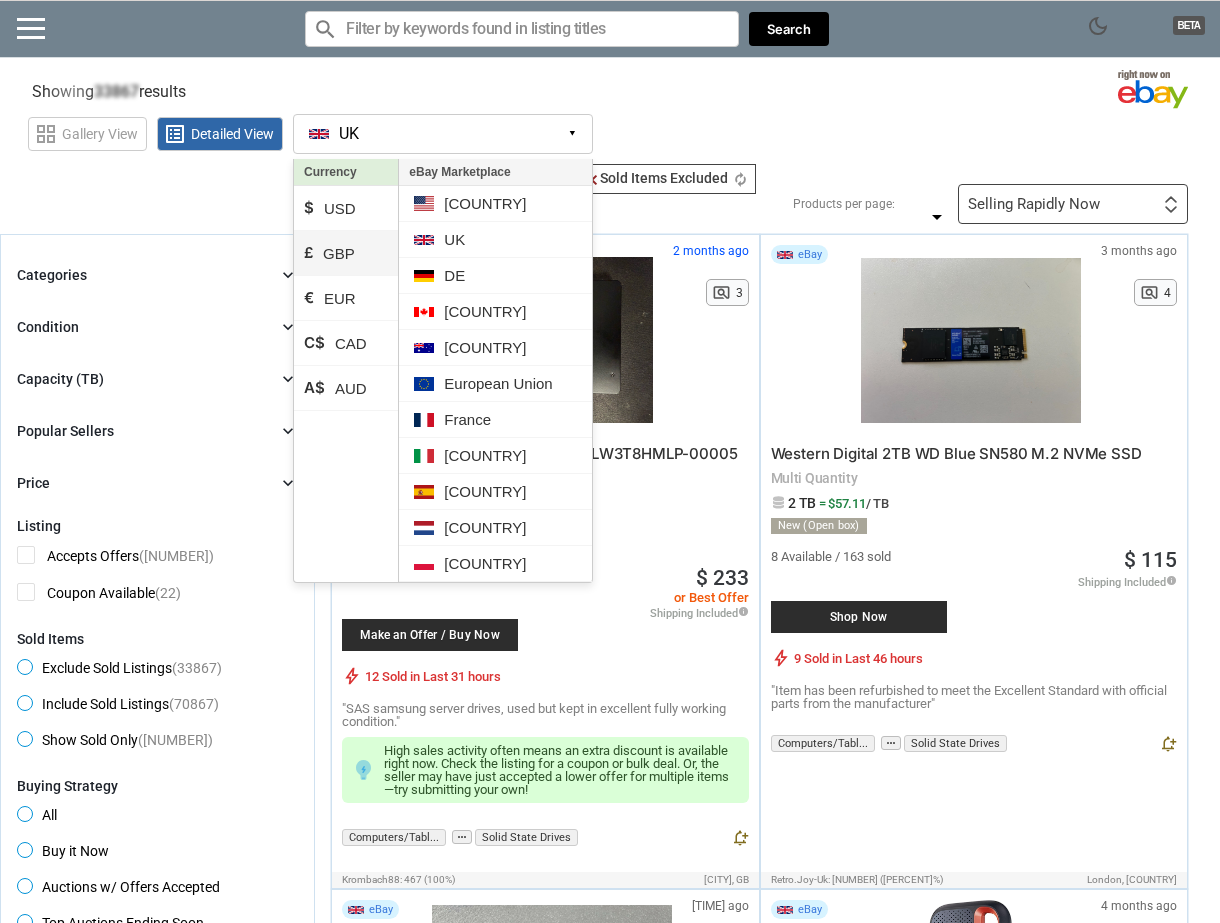 click on "£  GBP" at bounding box center (346, 253) 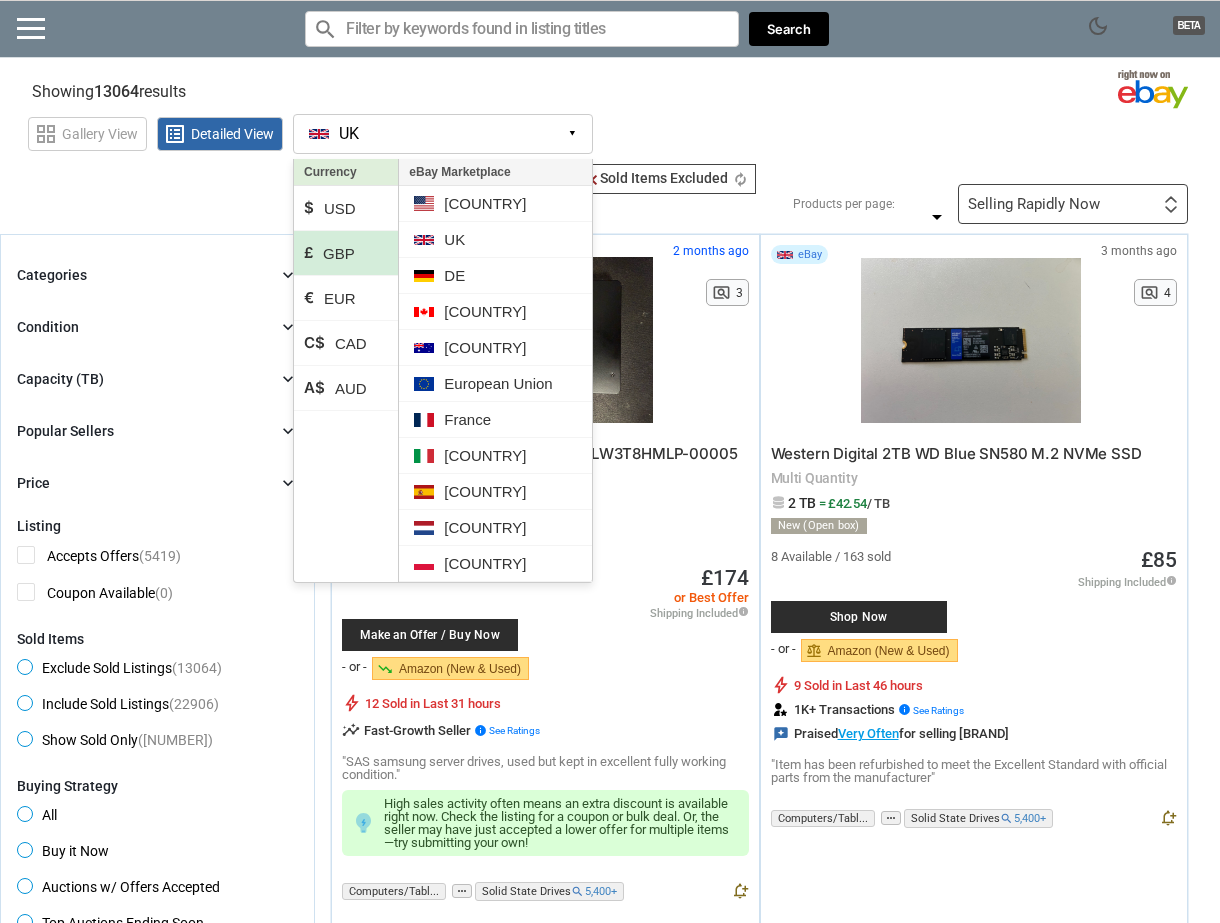click on "Showing  13064  results
Loading Results .
(44.68%)" at bounding box center (610, 87) 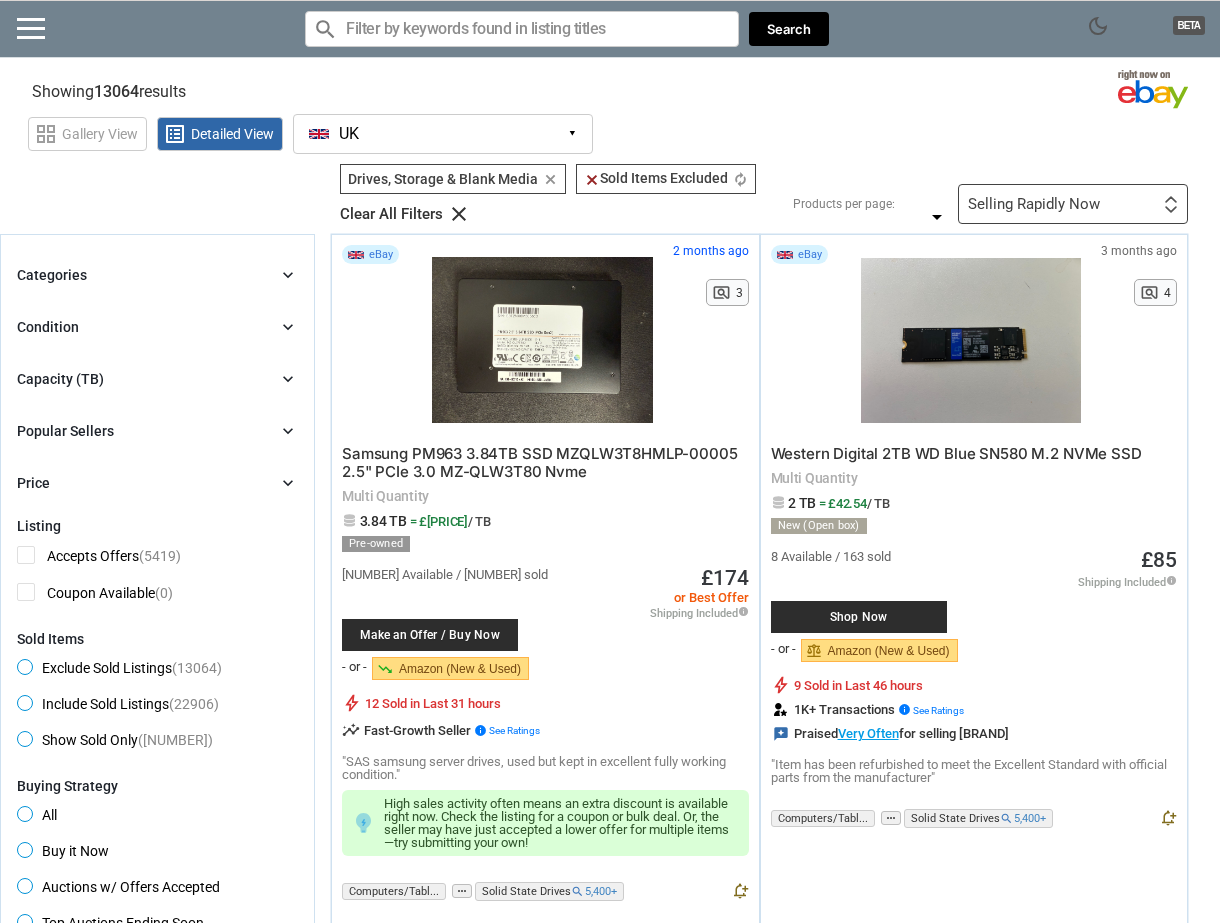click on "chevron_right" at bounding box center (288, 379) 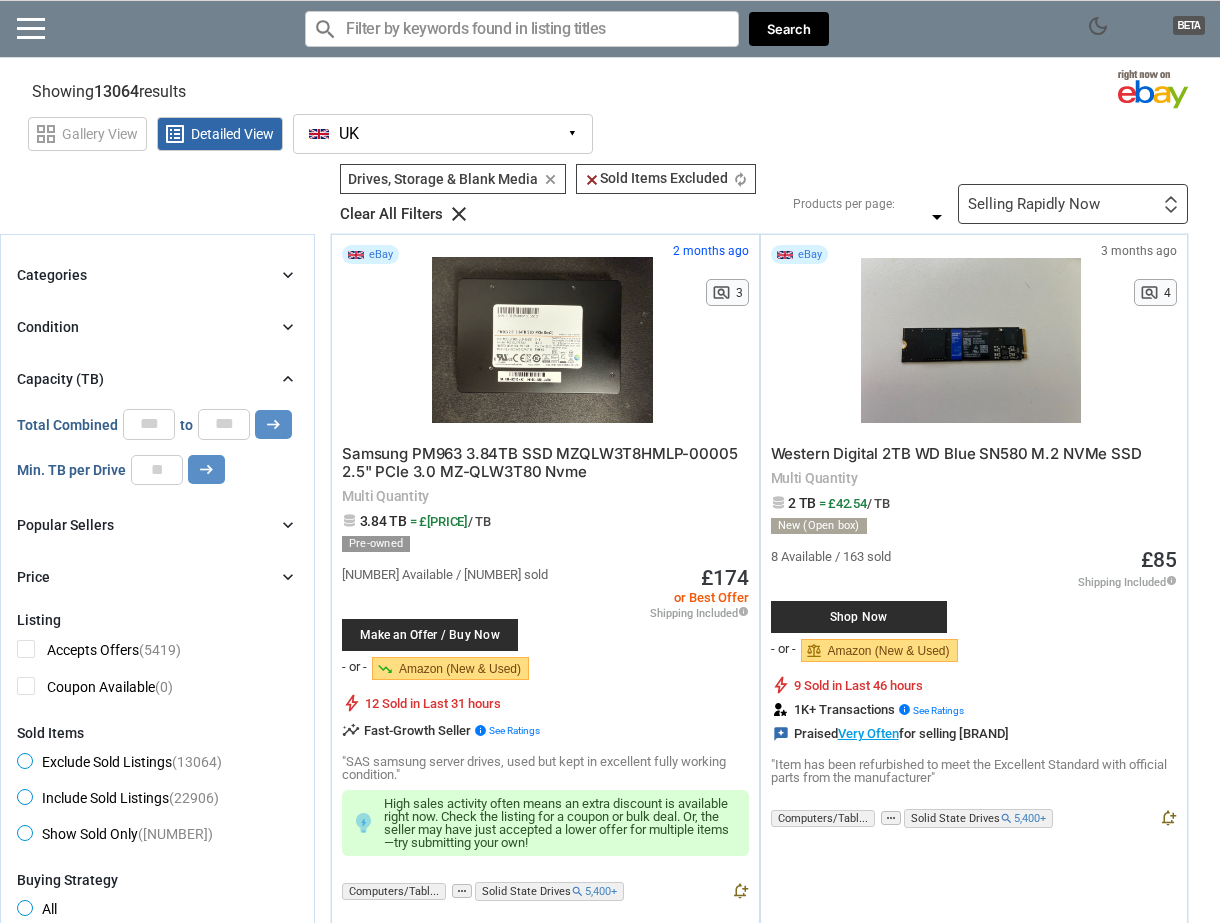click on "chevron_right" at bounding box center [288, 379] 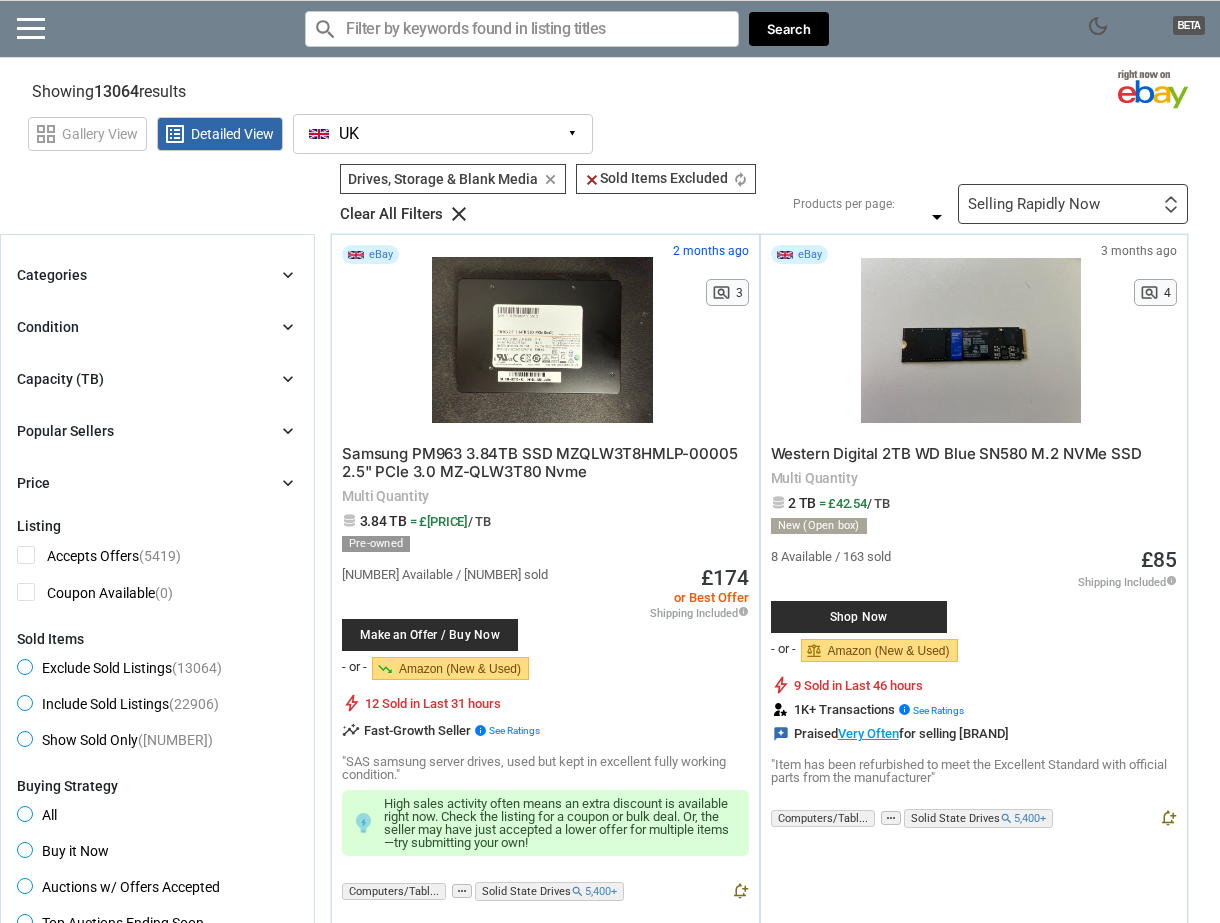 click on "Condition
chevron_right" at bounding box center (157, 327) 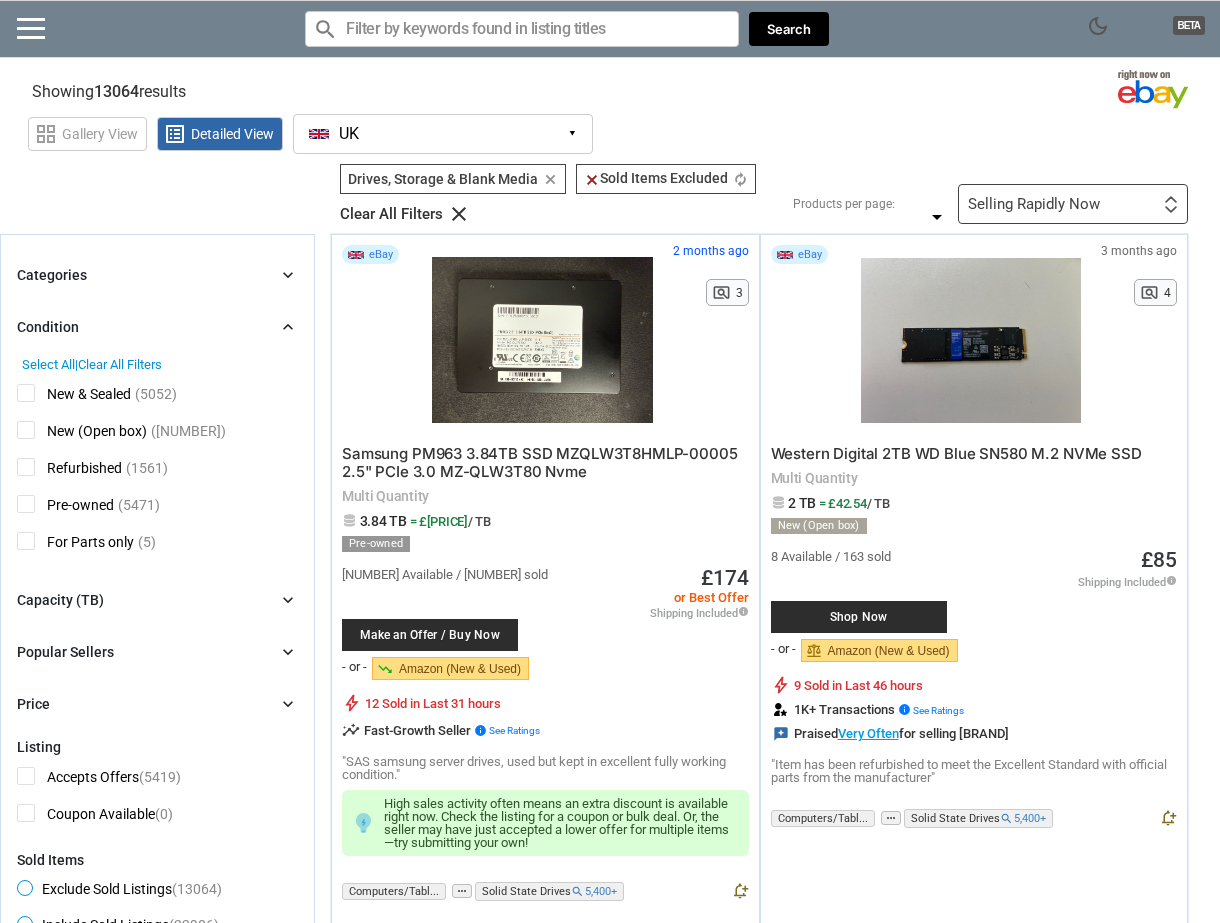 click on "Condition
chevron_right" at bounding box center (157, 327) 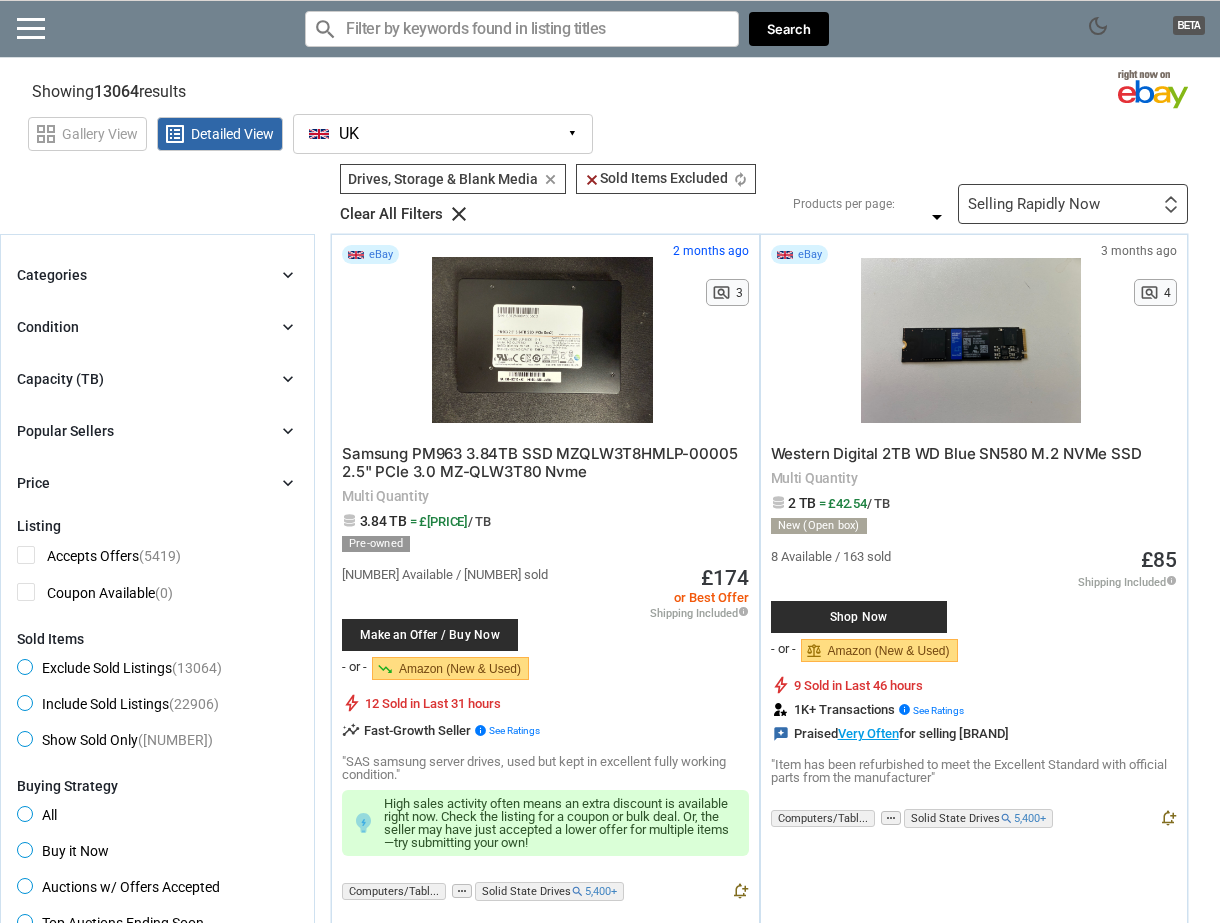 click on "chevron_right" at bounding box center (288, 327) 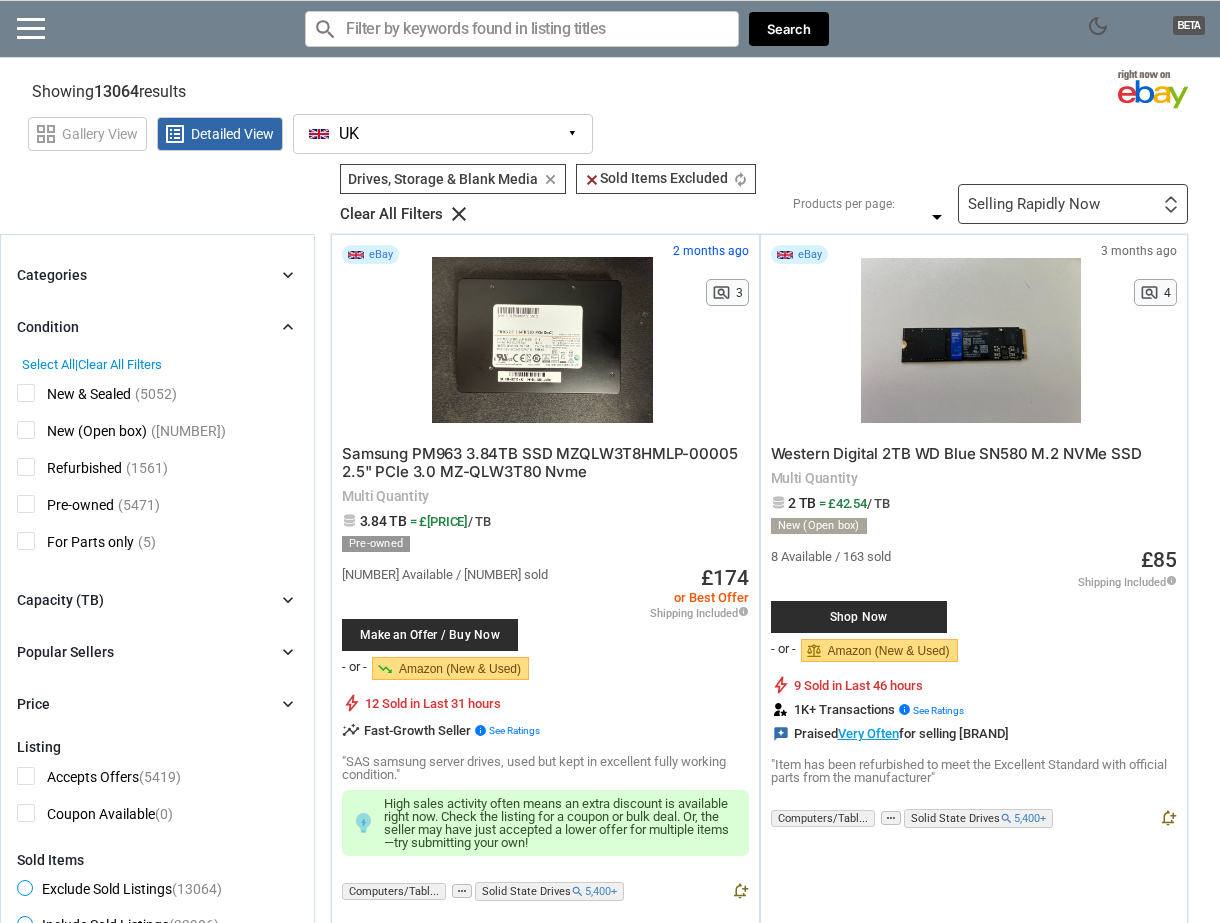 click on "chevron_right" at bounding box center [288, 327] 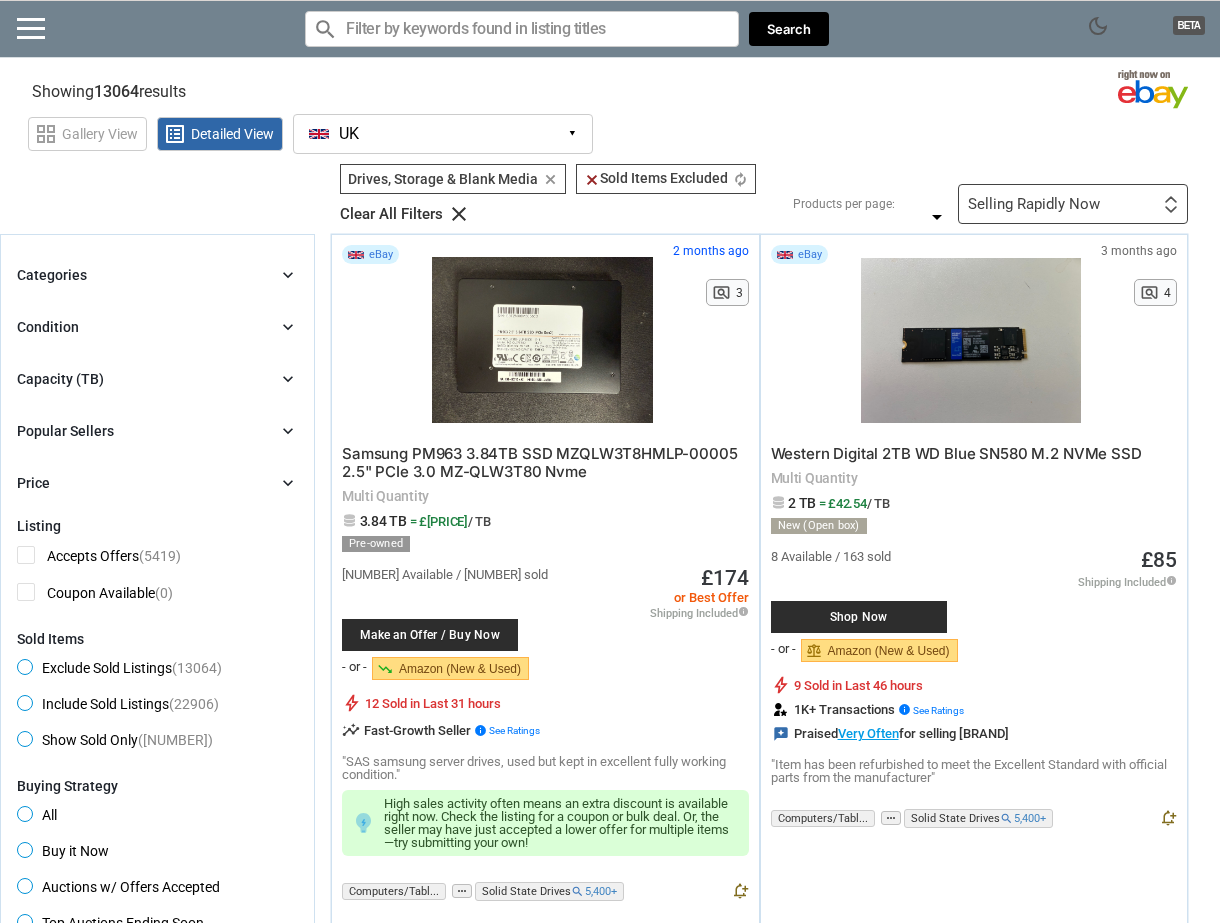 click on "chevron_right" at bounding box center [288, 275] 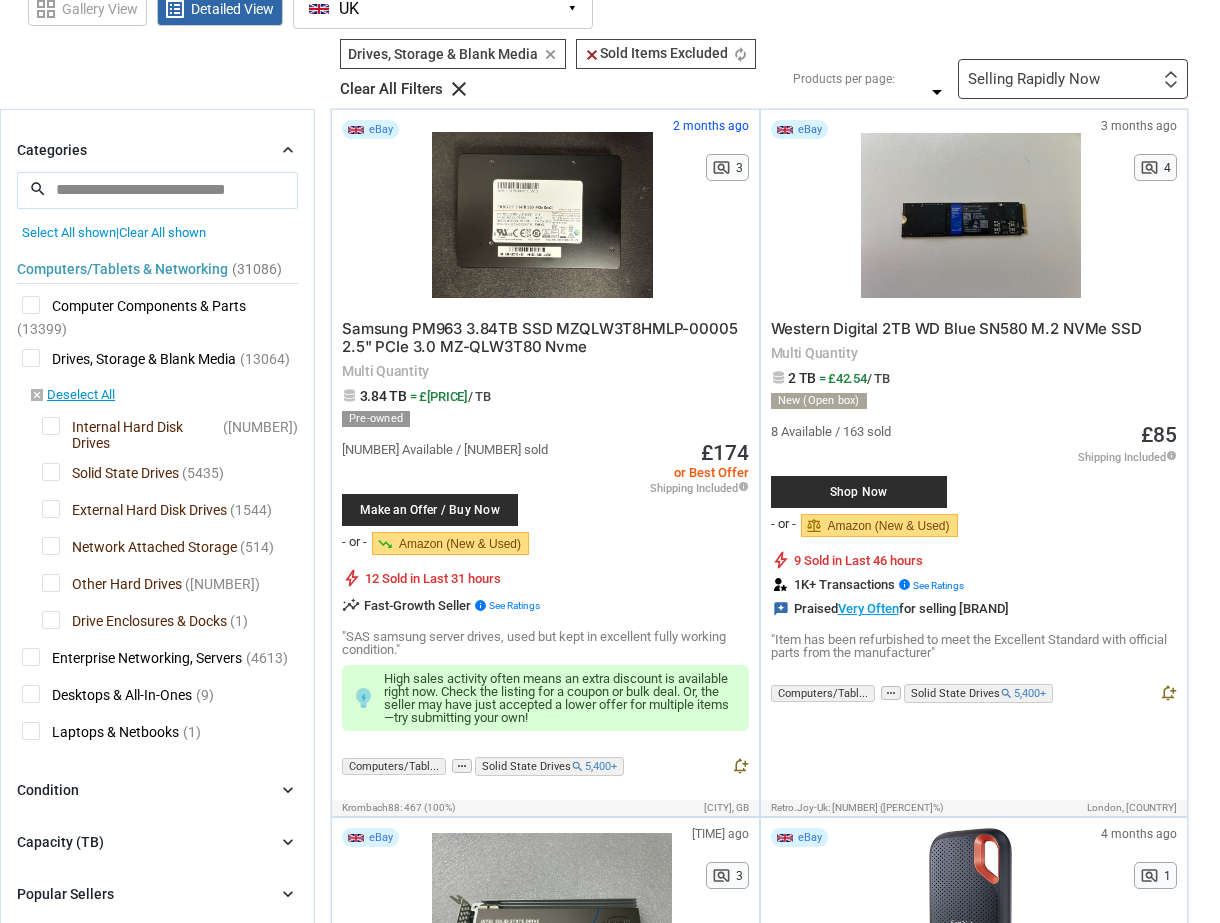 scroll, scrollTop: 100, scrollLeft: 0, axis: vertical 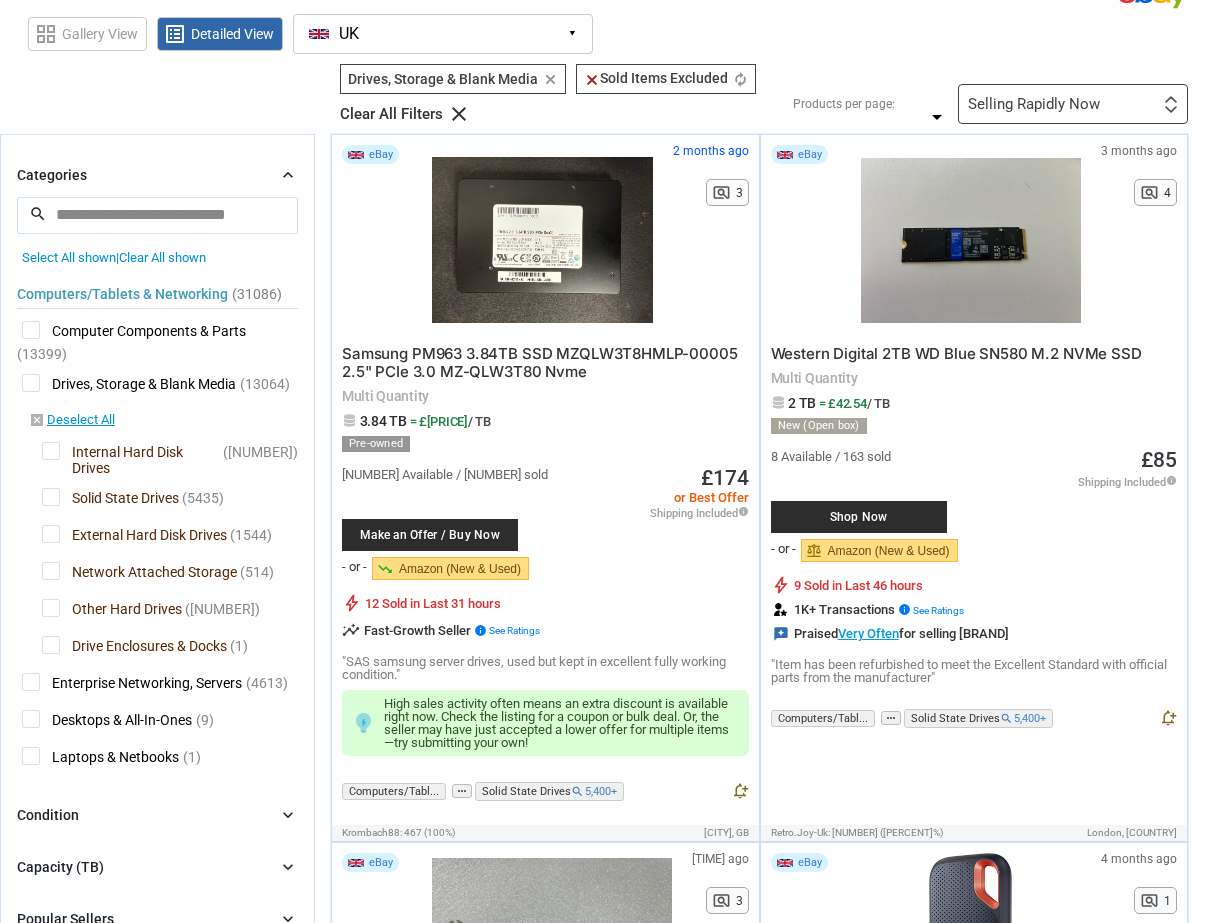 click on "Categories
chevron_right" at bounding box center (157, 175) 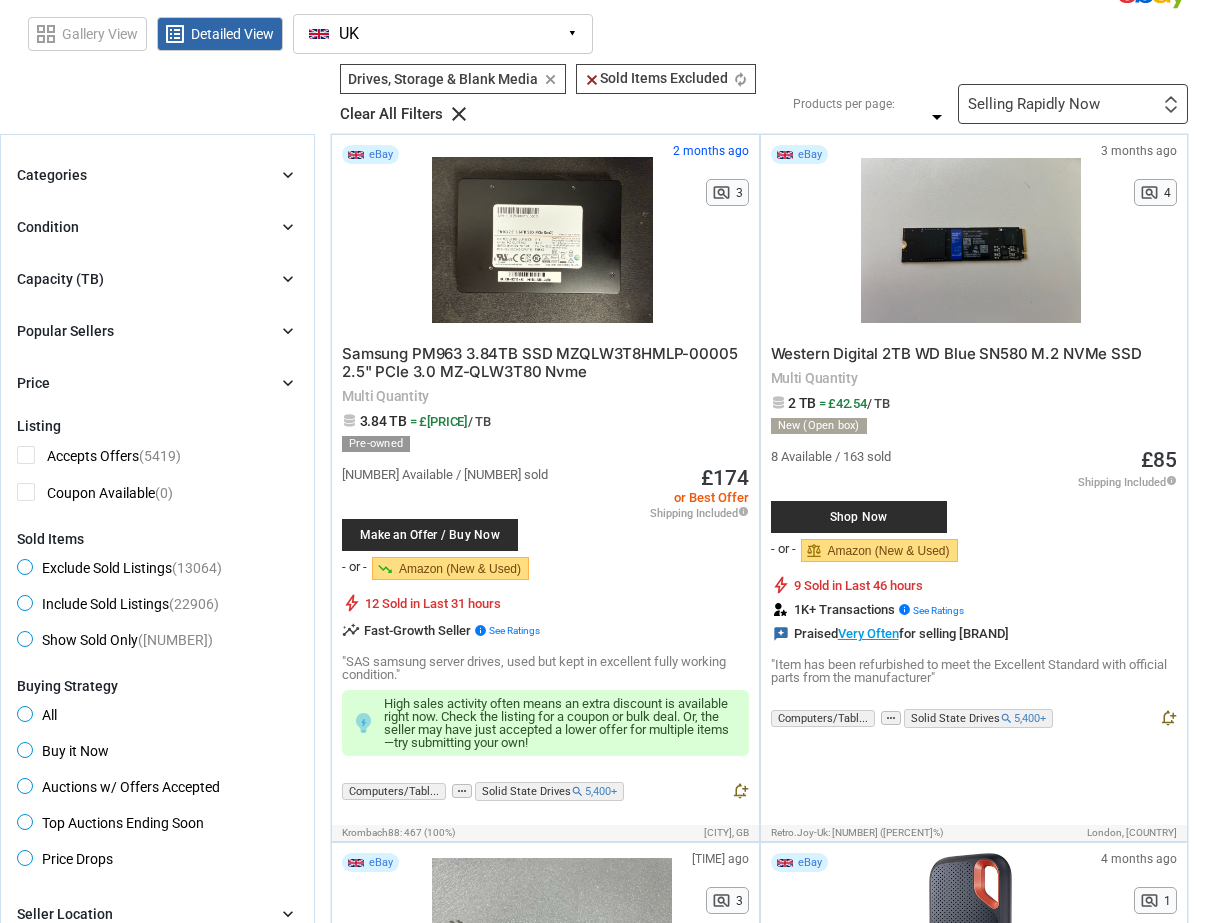 click on "Condition
chevron_right" at bounding box center [157, 227] 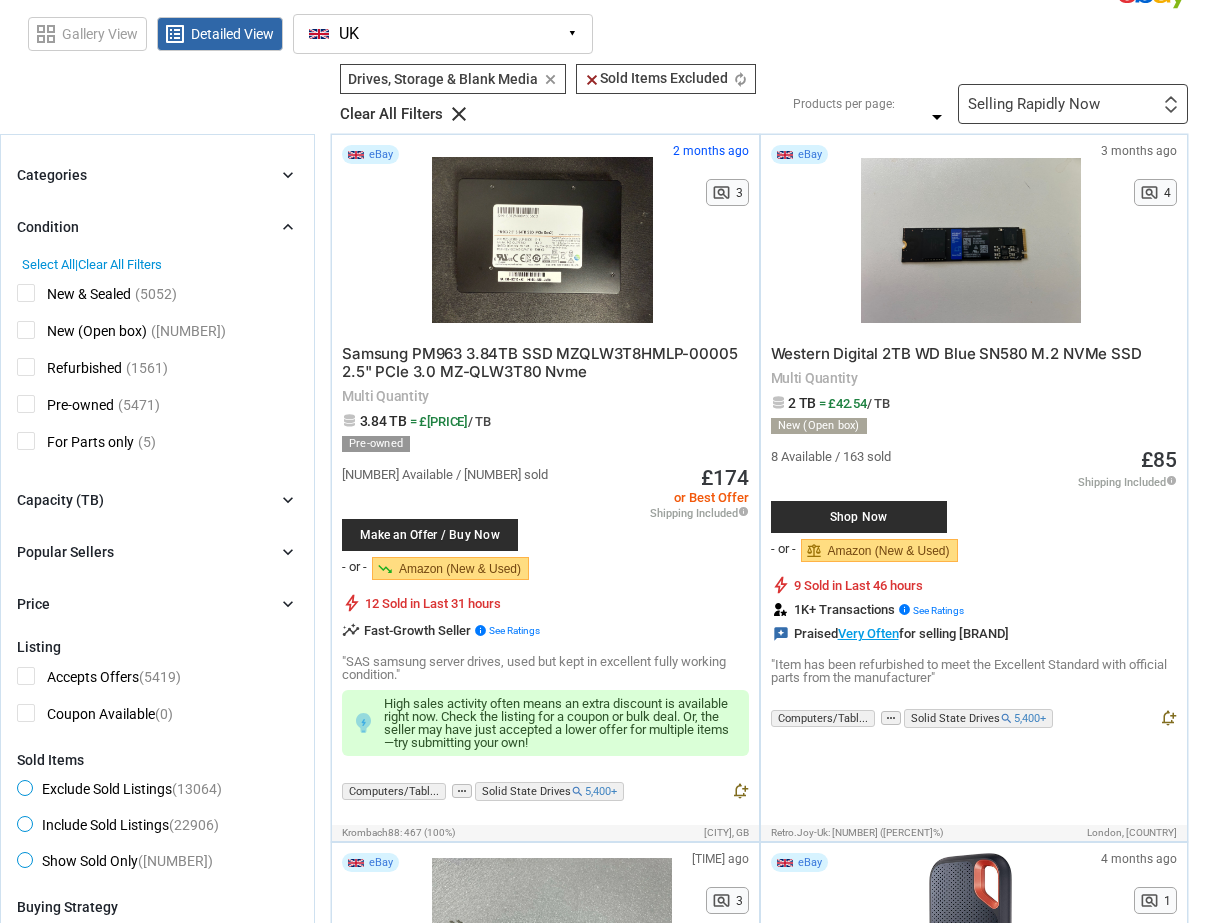 click on "Condition
chevron_right" at bounding box center (157, 227) 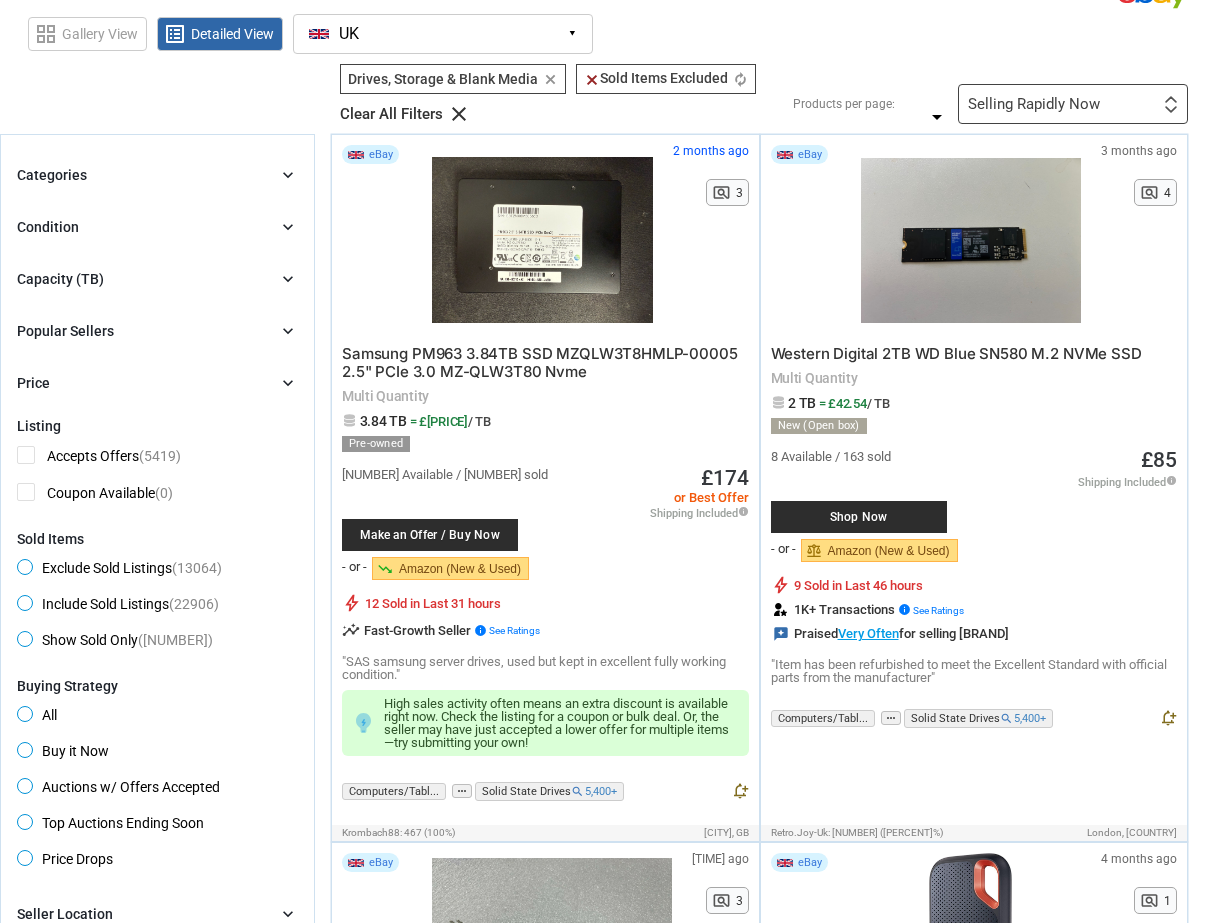 click on "Popular Sellers
chevron_right" at bounding box center (157, 331) 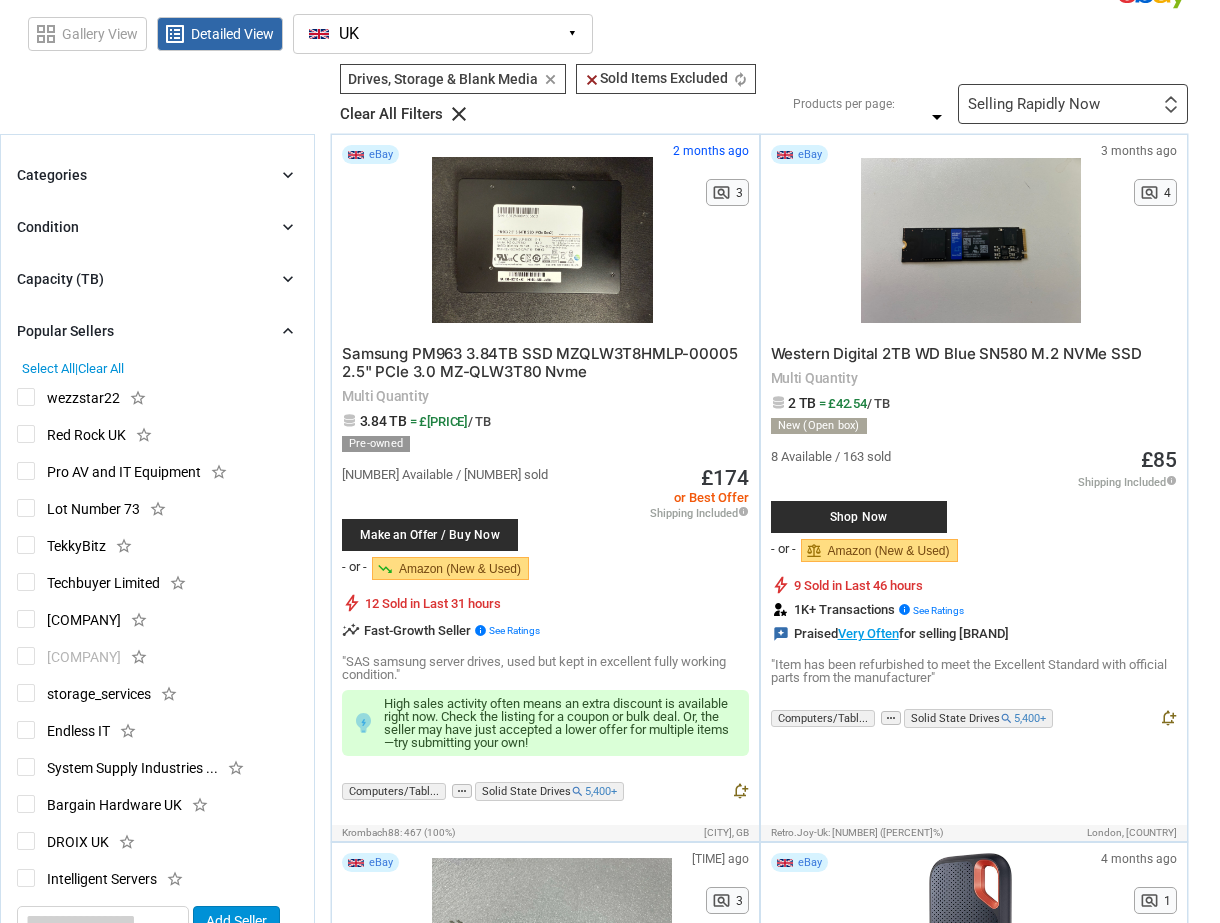 click on "Popular Sellers
chevron_right" at bounding box center [157, 331] 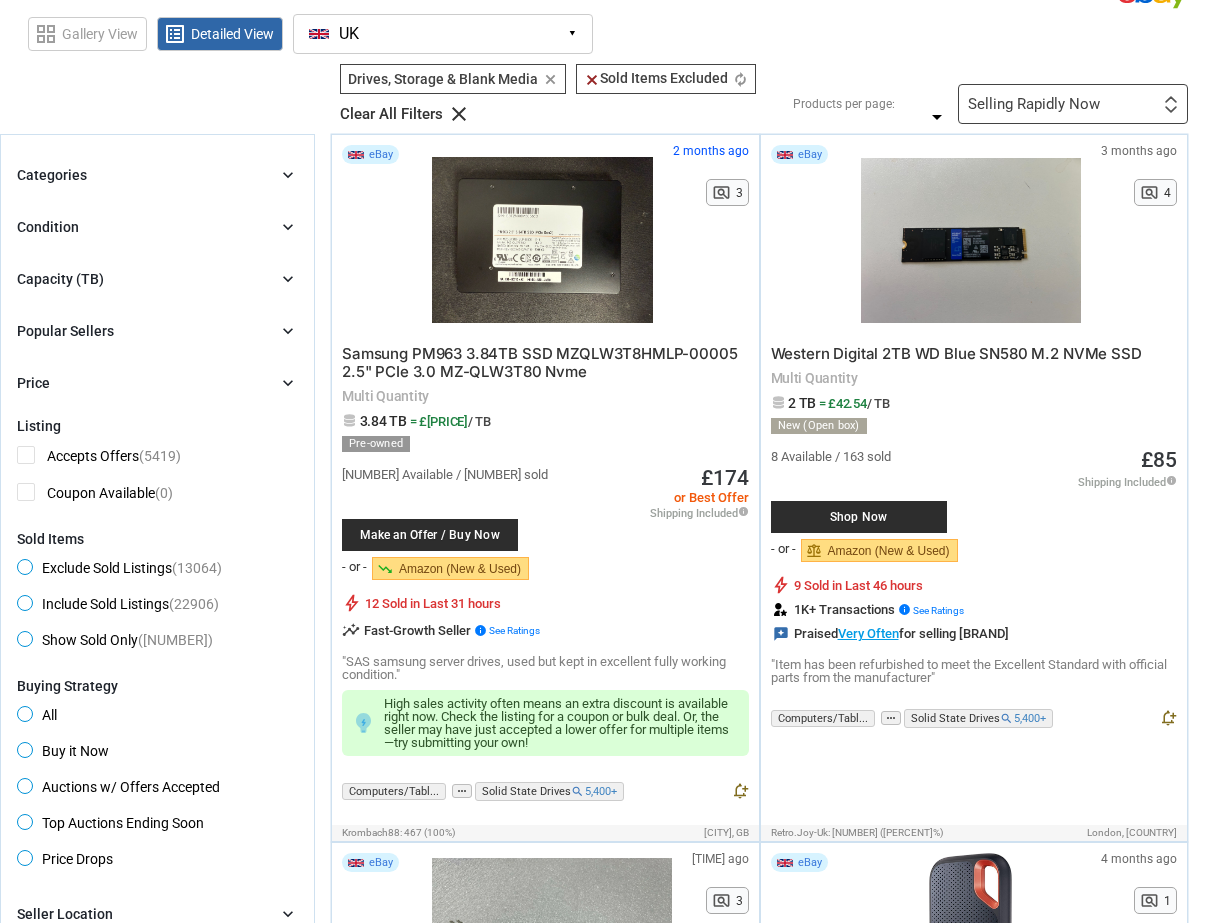click on "Price
chevron_right" at bounding box center [157, 383] 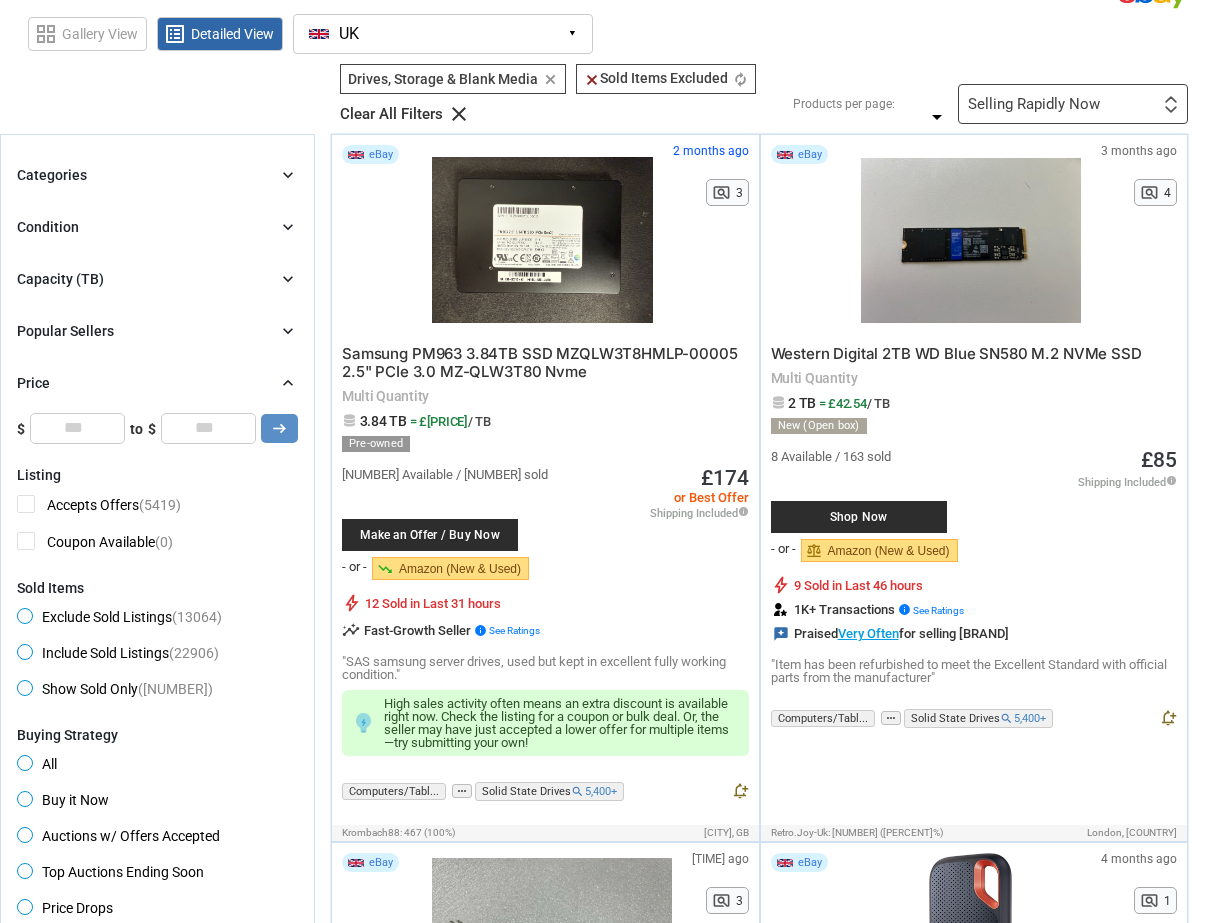 click on "Price
chevron_right" at bounding box center [157, 383] 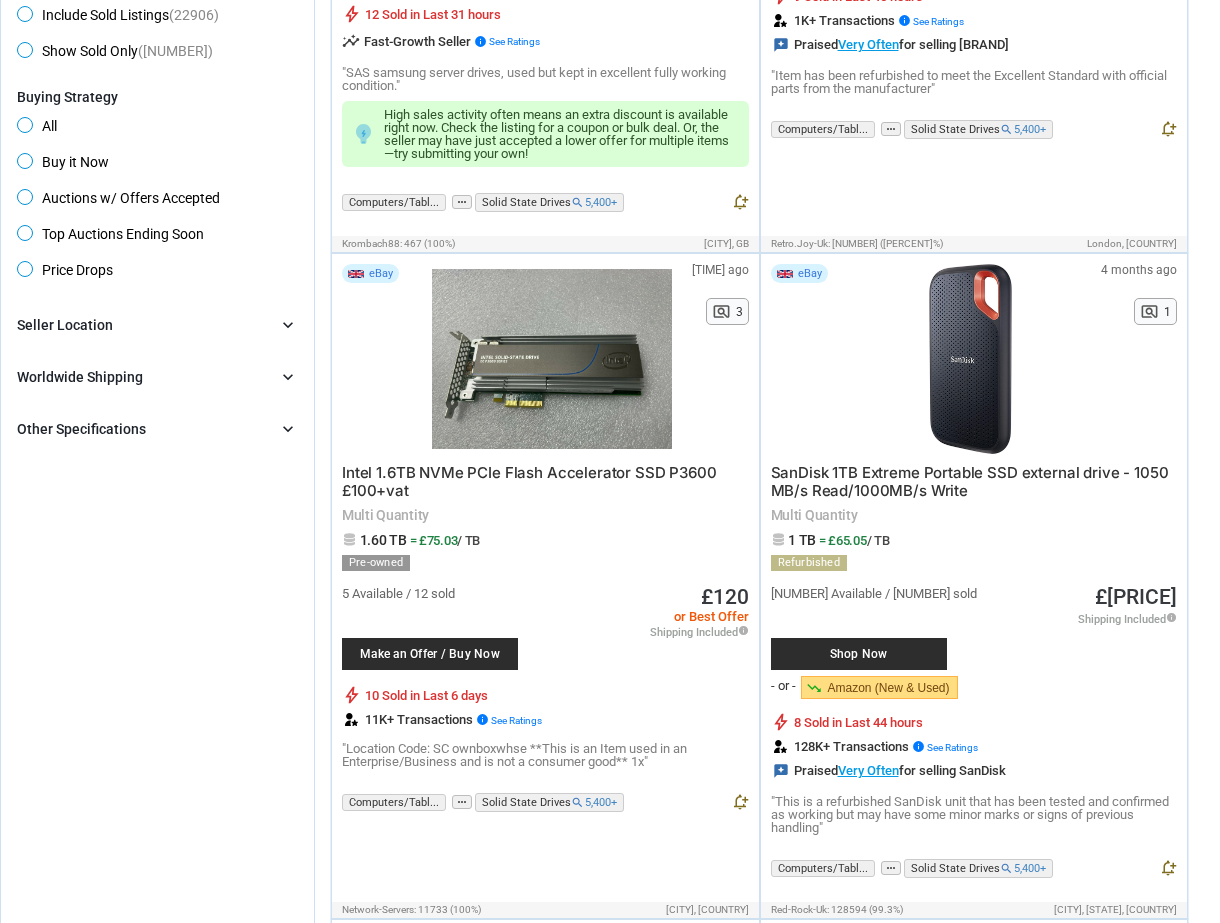scroll, scrollTop: 700, scrollLeft: 0, axis: vertical 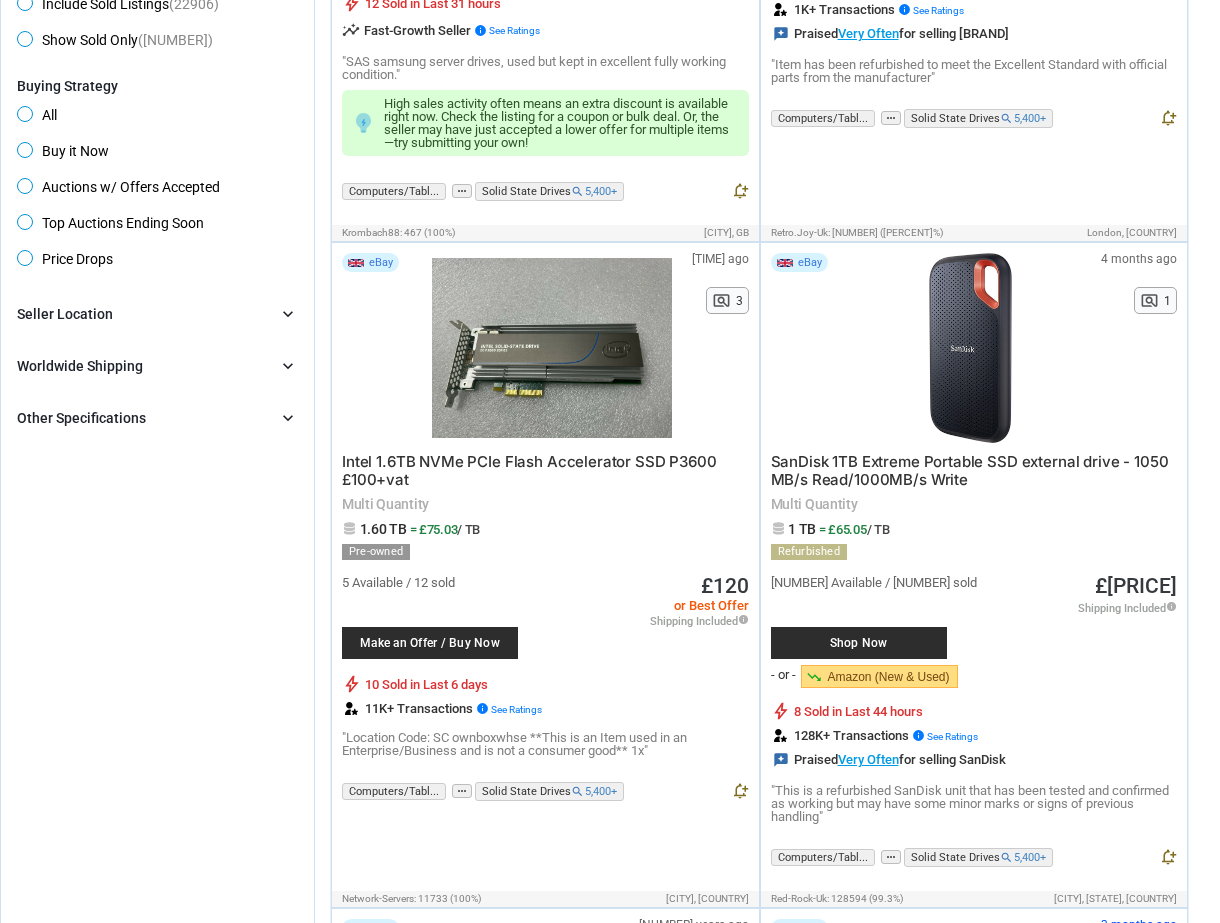 click on "Worldwide Shipping
chevron_right" at bounding box center (157, 366) 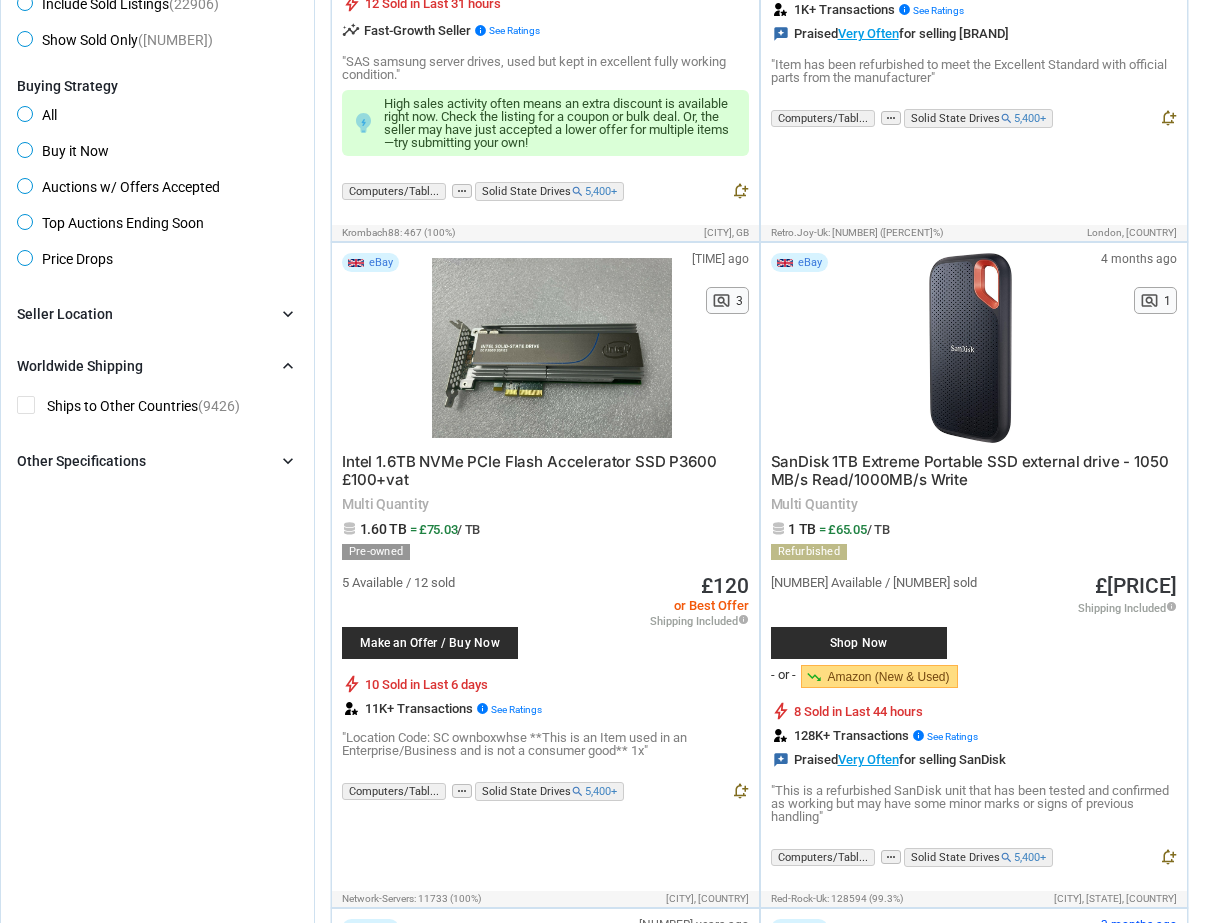 click on "Worldwide Shipping
chevron_right" at bounding box center (157, 366) 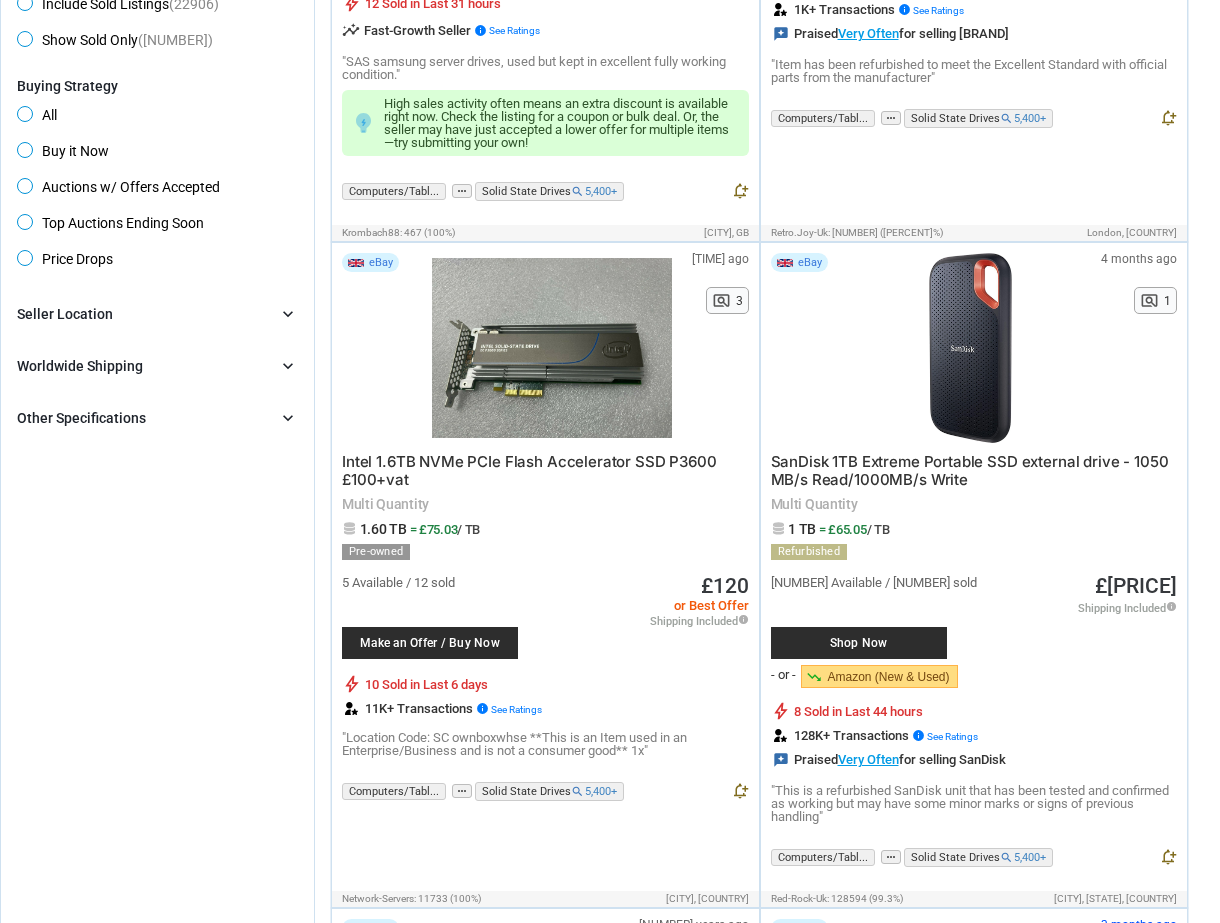 click on "Other Specifications
chevron_right" at bounding box center [157, 418] 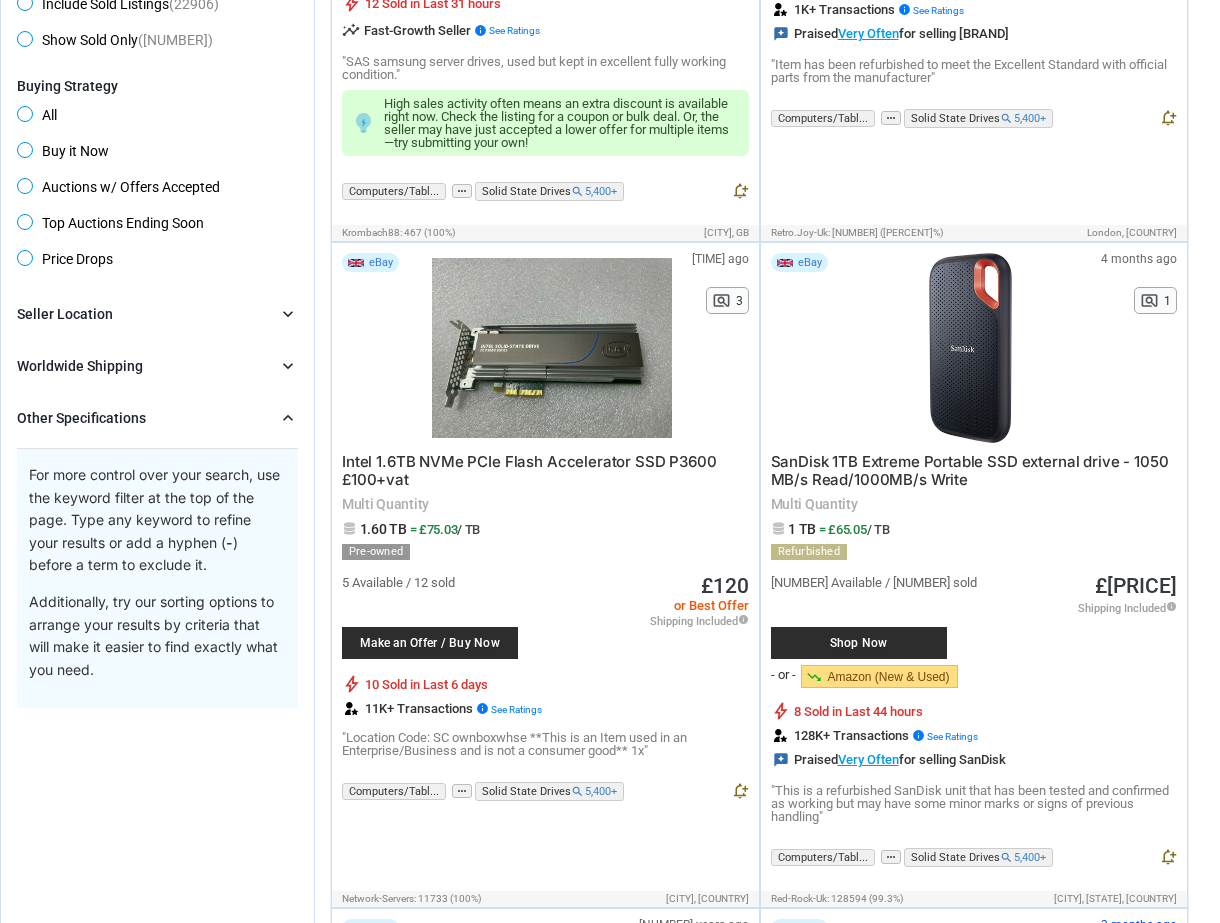 drag, startPoint x: 144, startPoint y: 425, endPoint x: 144, endPoint y: 399, distance: 26 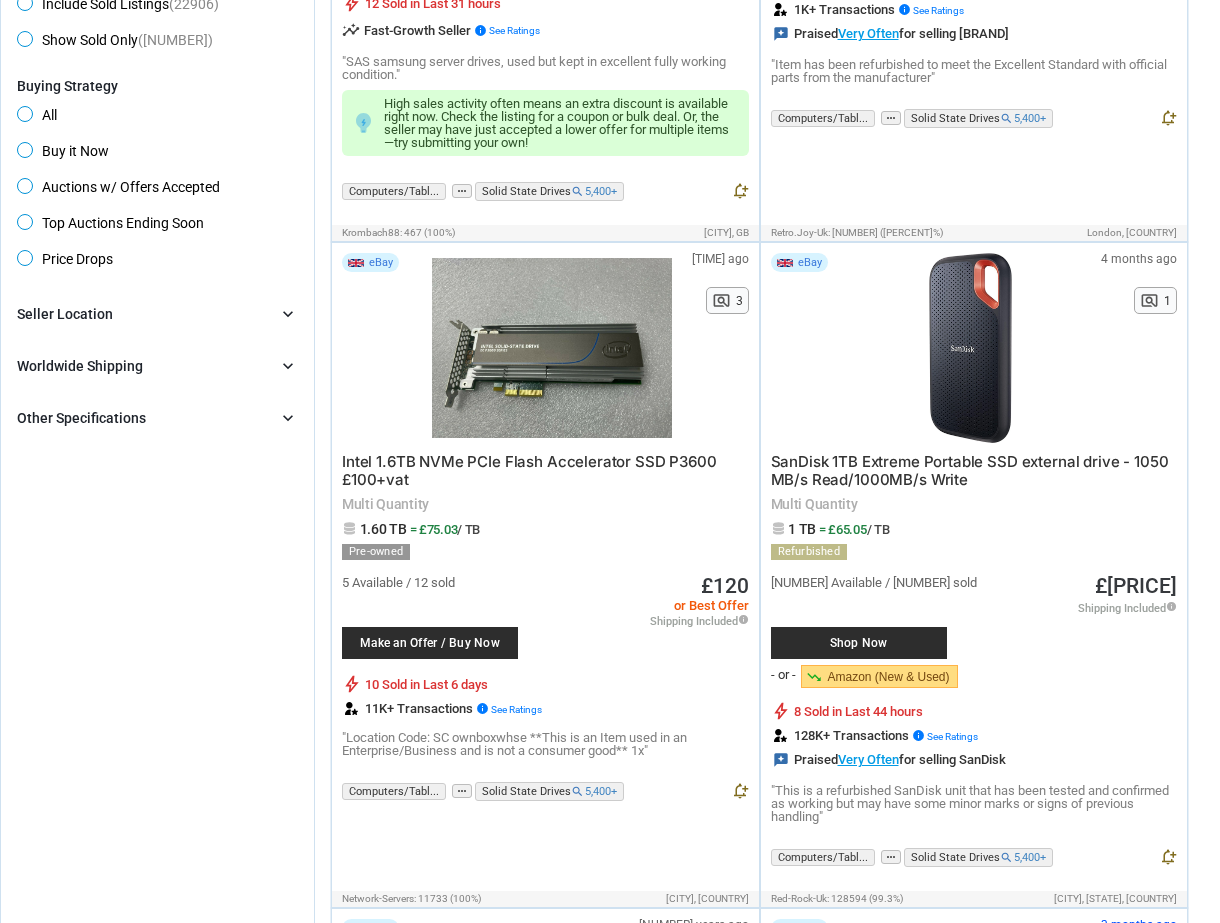 click on "Seller Location
chevron_right" at bounding box center [157, 314] 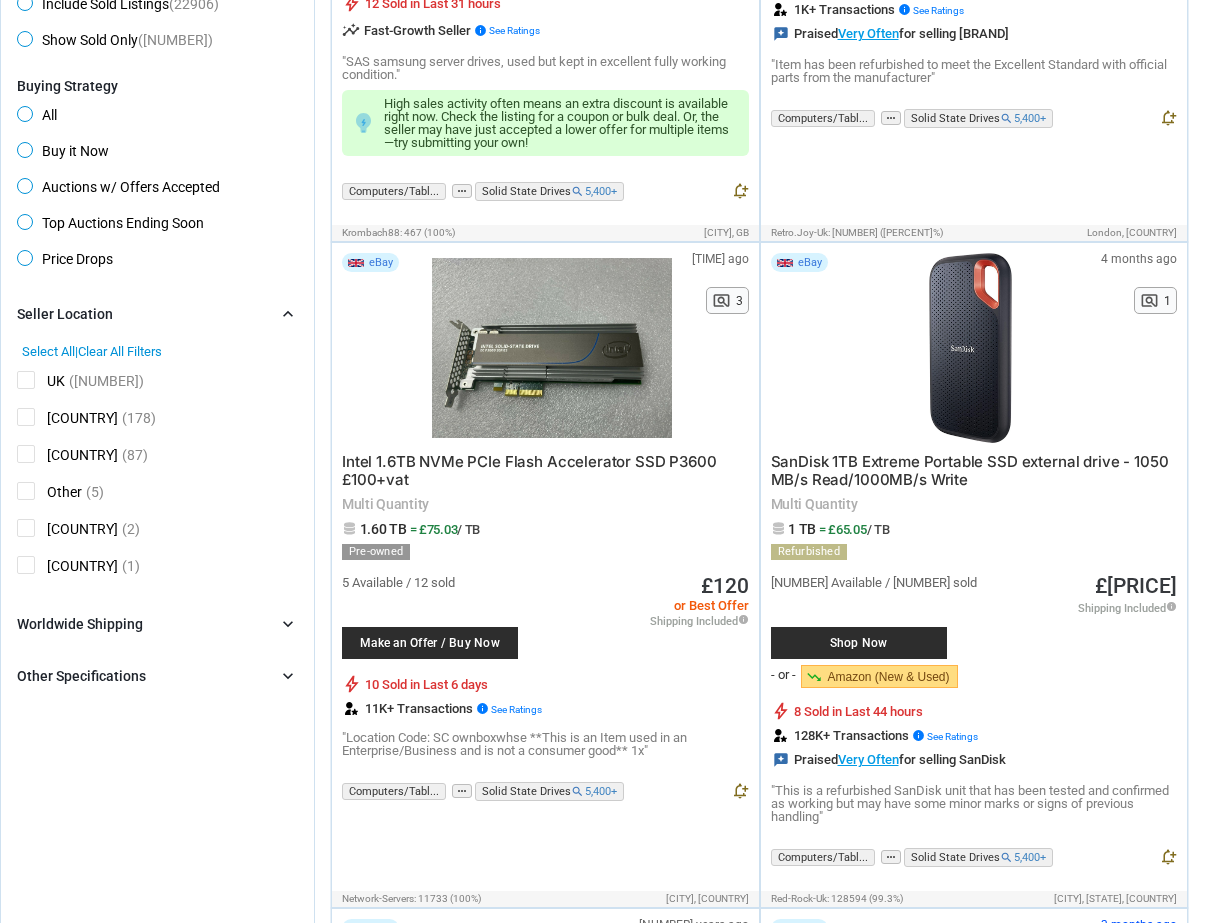 click on "Seller Location
chevron_right" at bounding box center (157, 314) 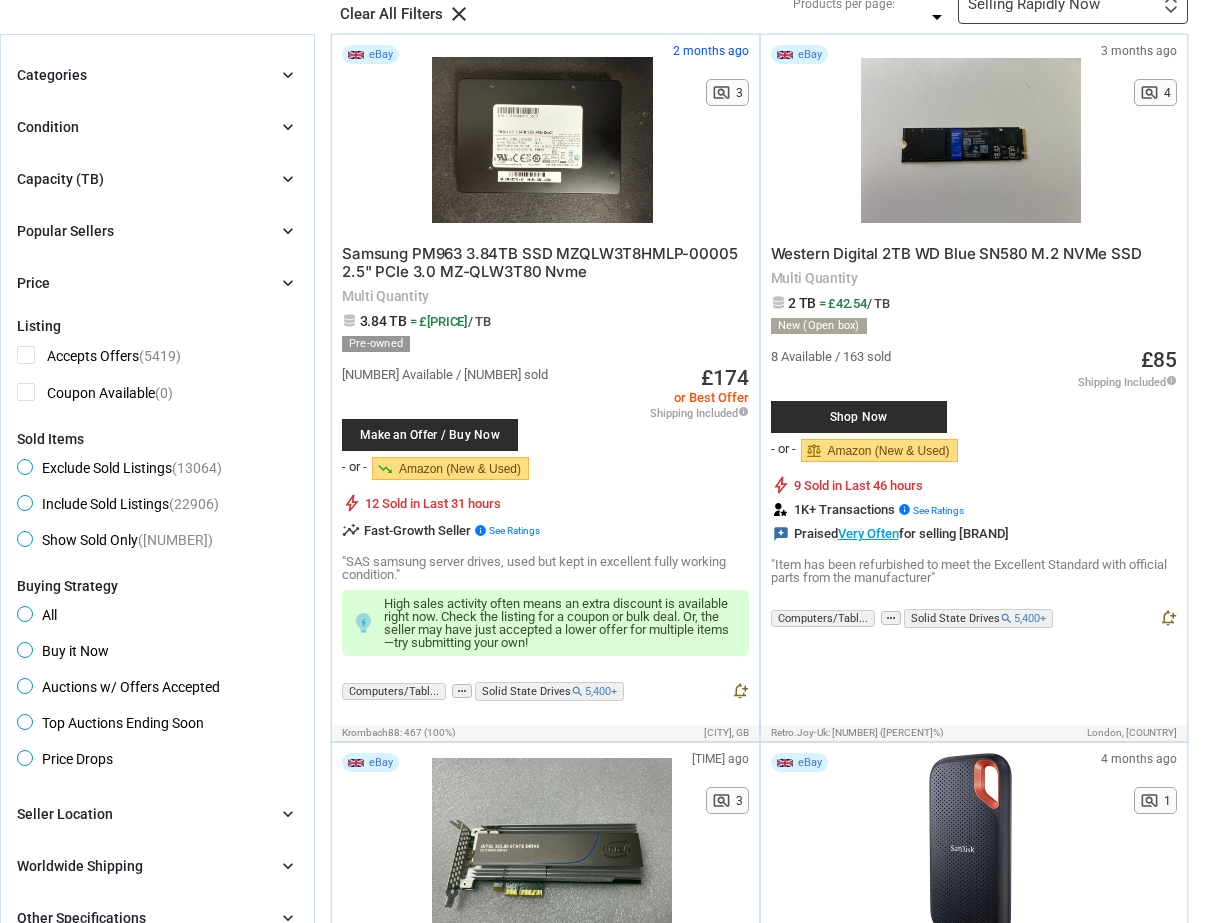 scroll, scrollTop: 0, scrollLeft: 0, axis: both 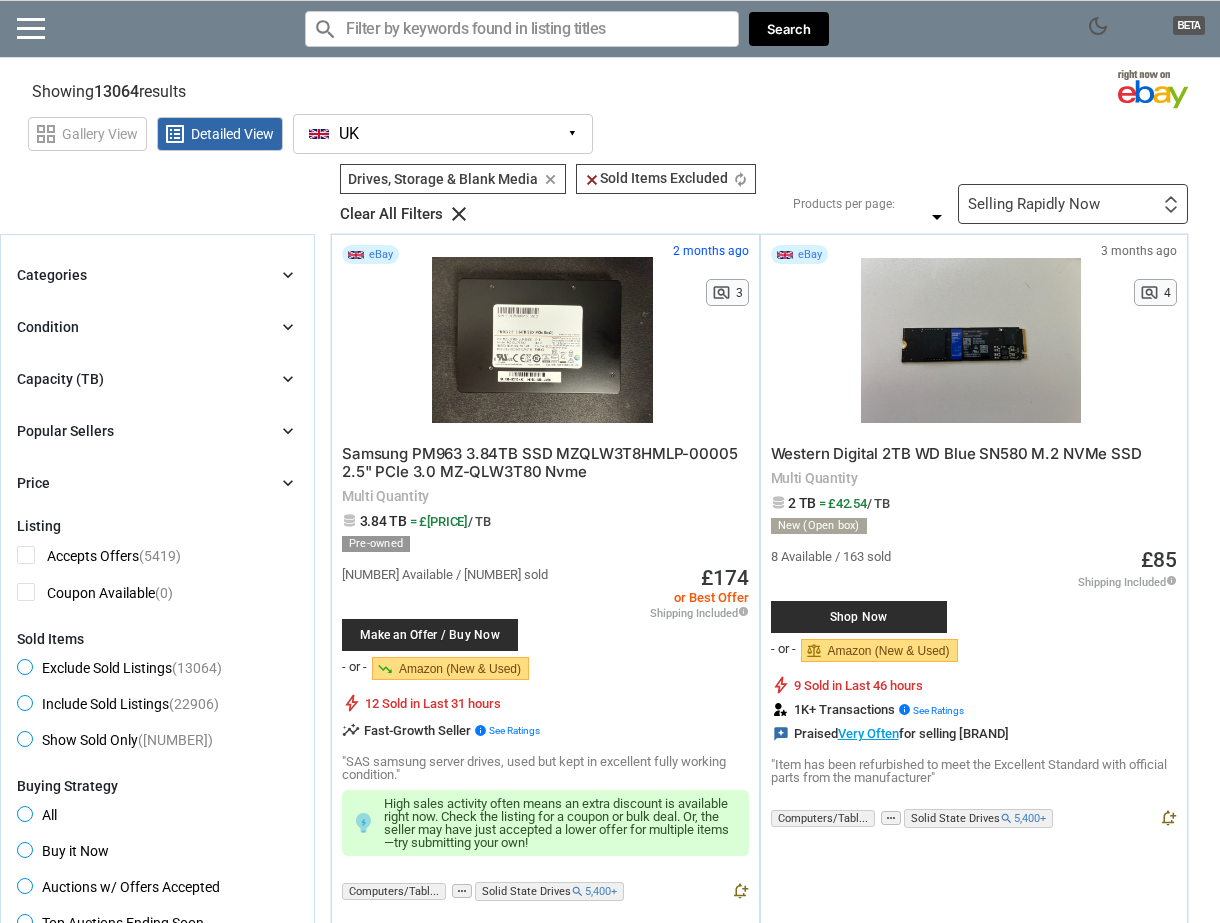 click on "Categories
chevron_right" at bounding box center (157, 275) 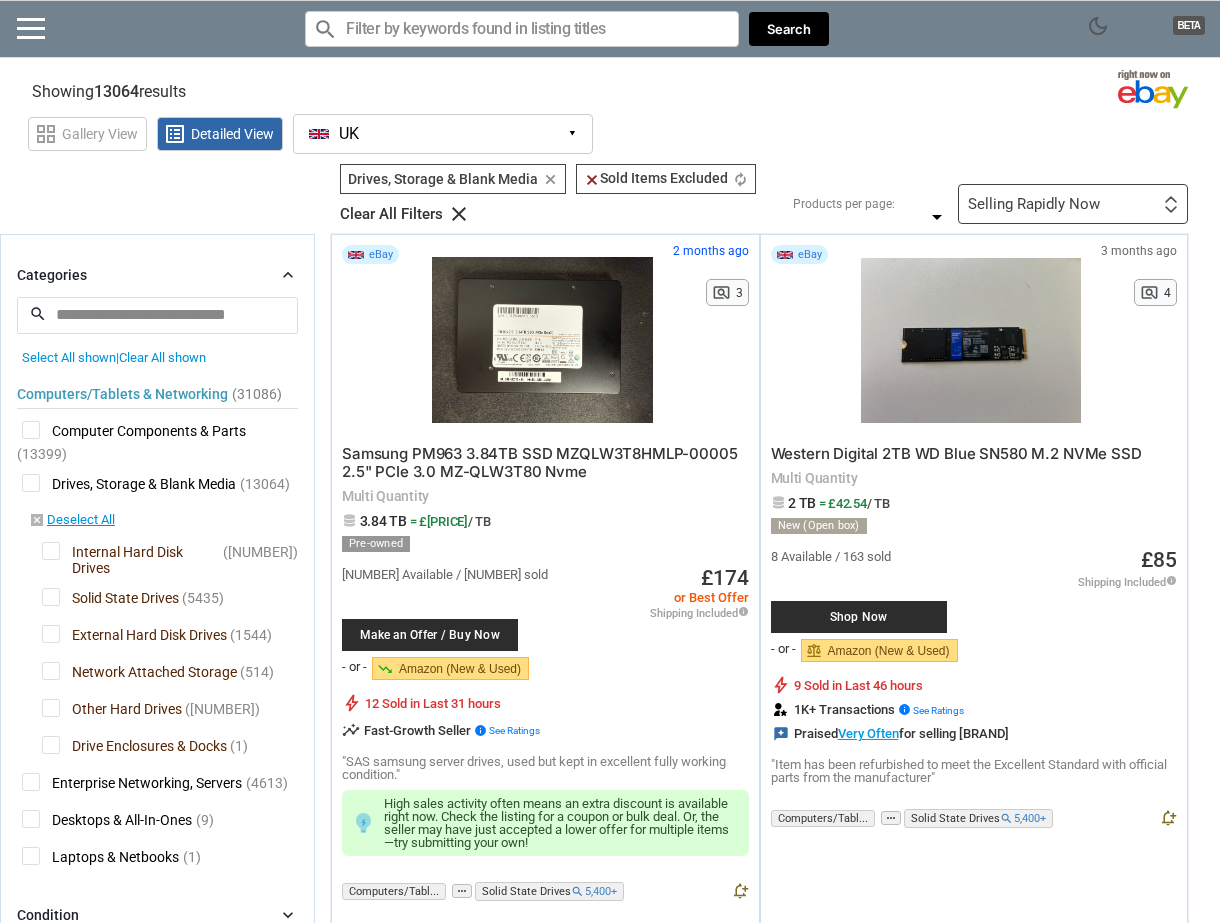 scroll, scrollTop: 100, scrollLeft: 0, axis: vertical 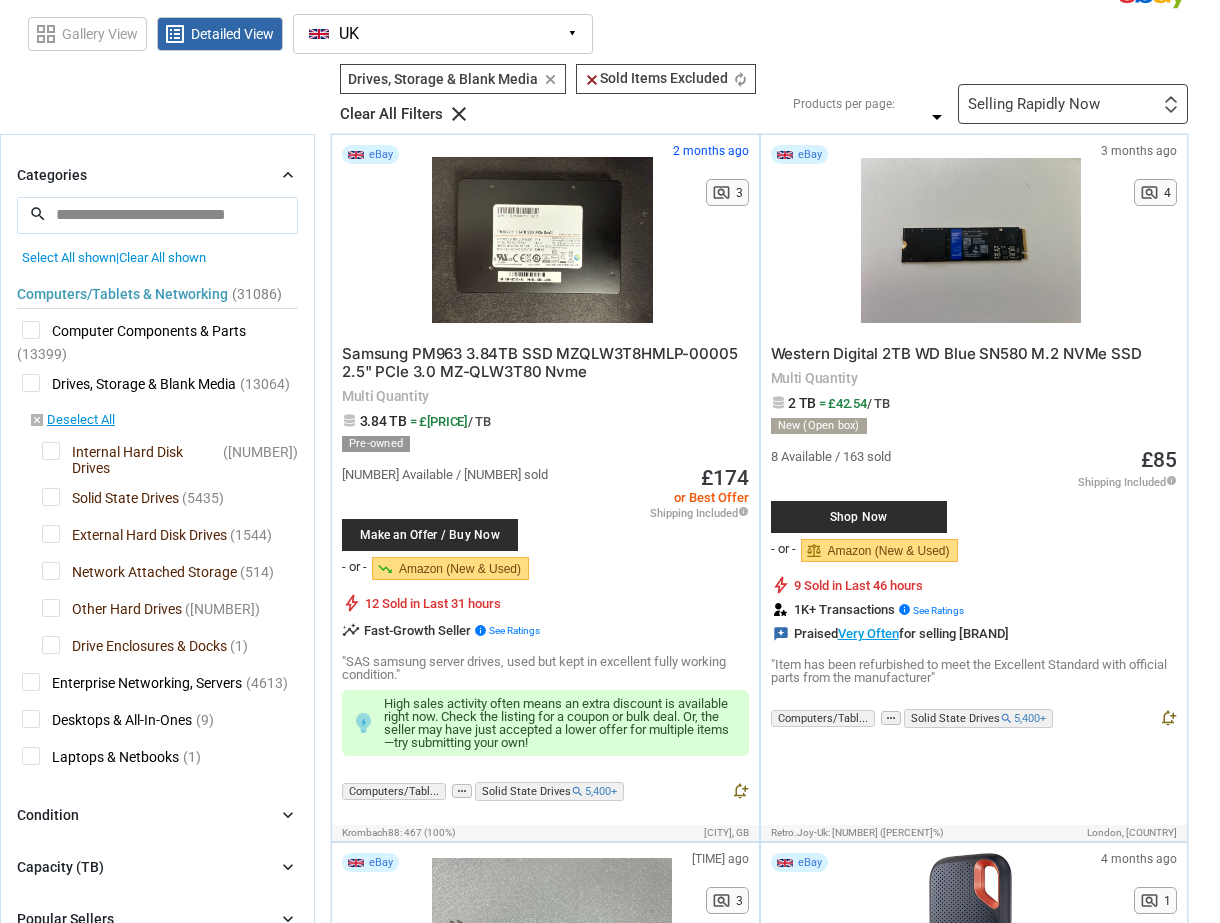click at bounding box center (157, 215) 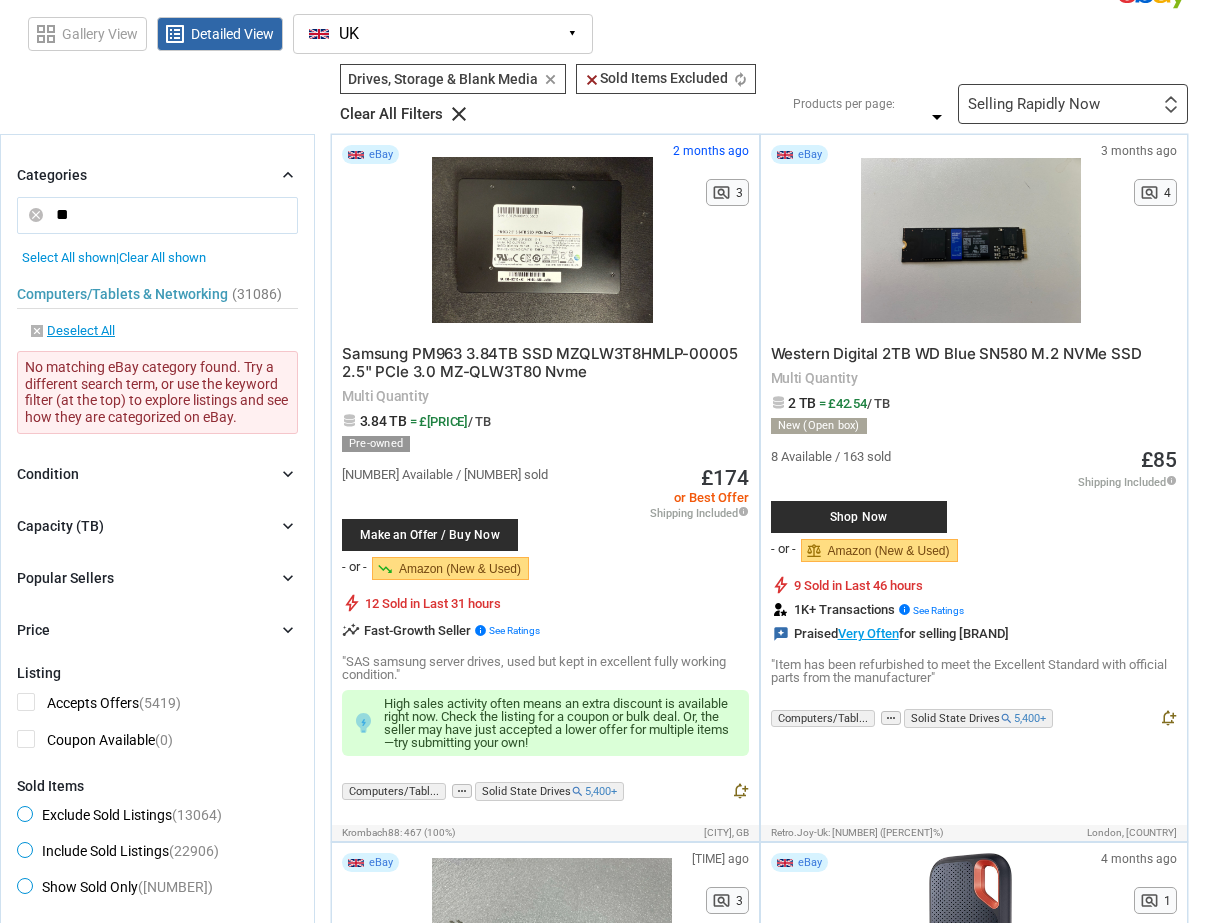 type on "*" 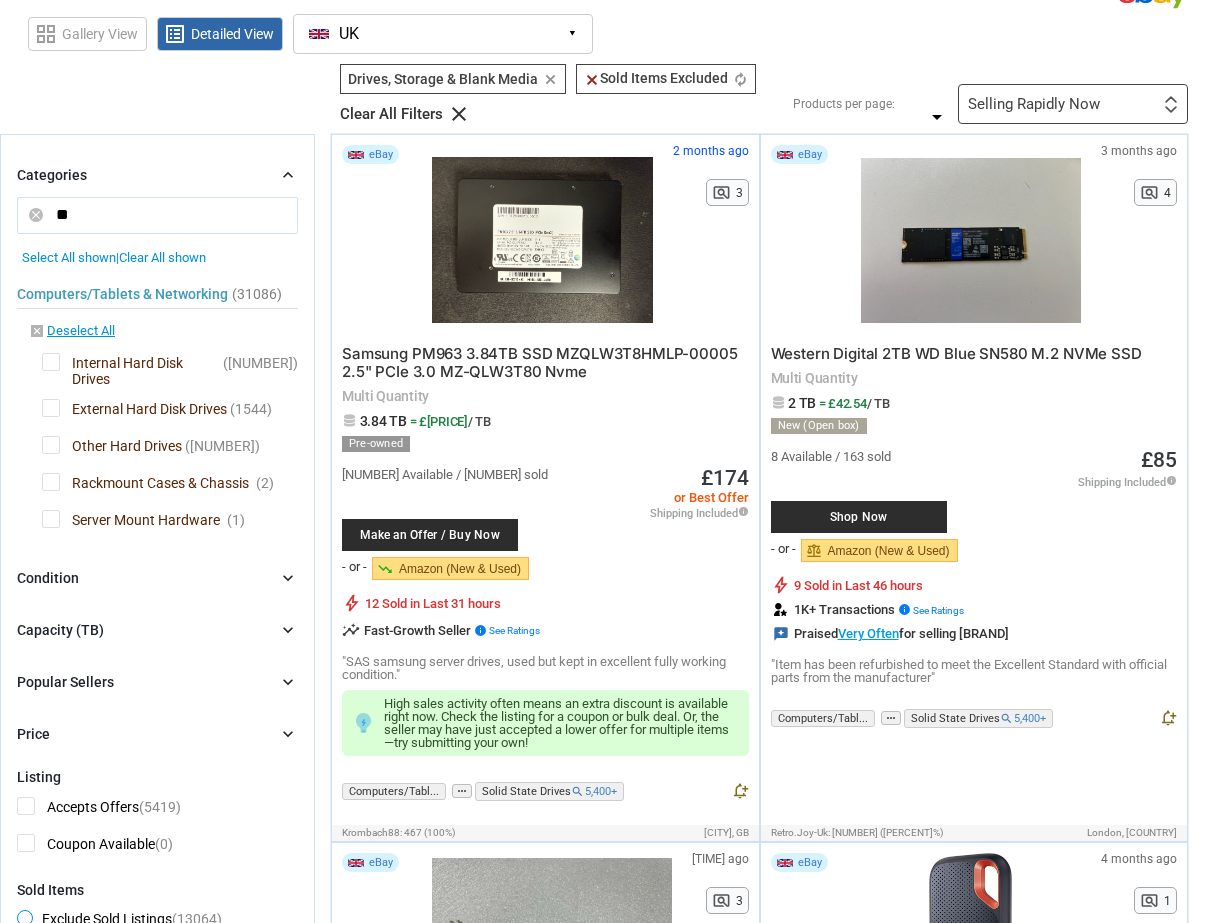 type on "*" 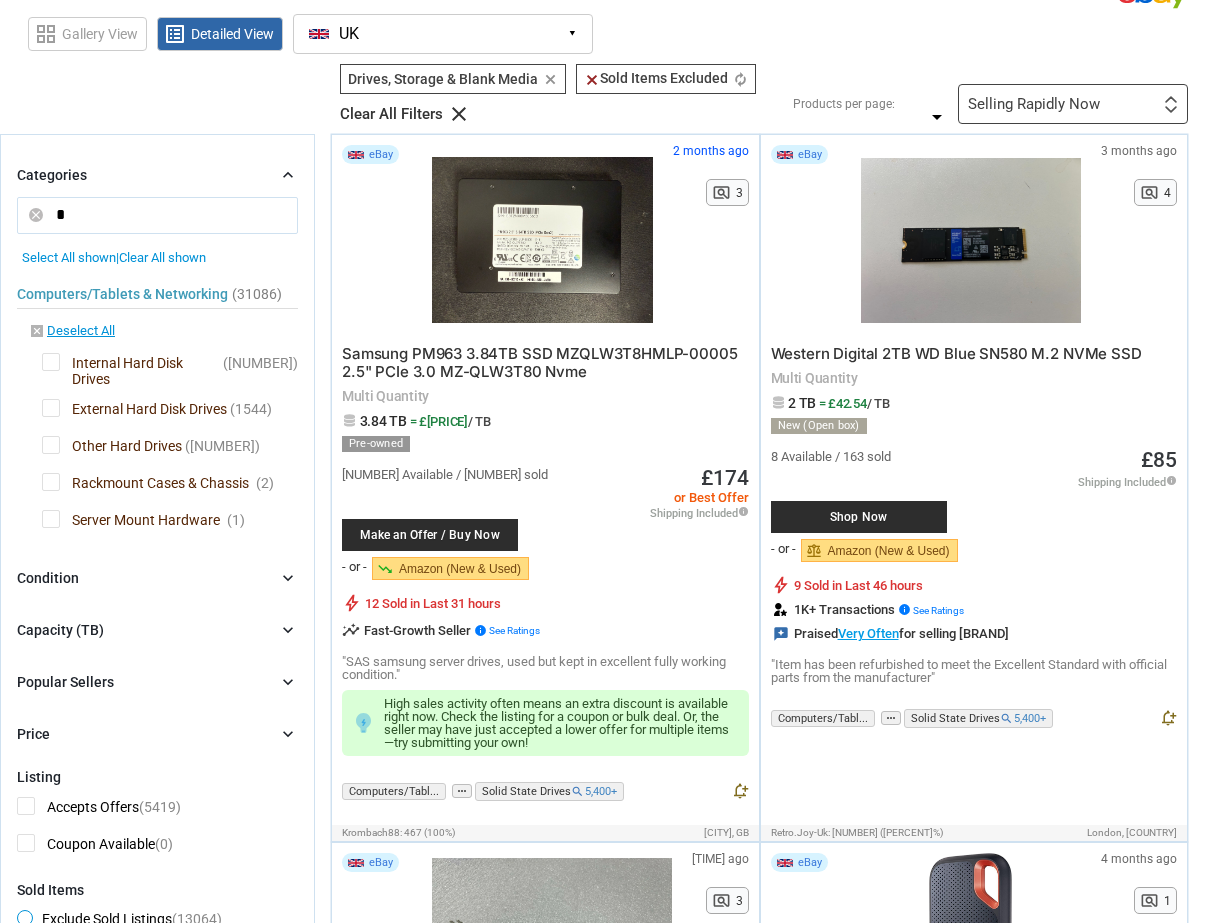 type 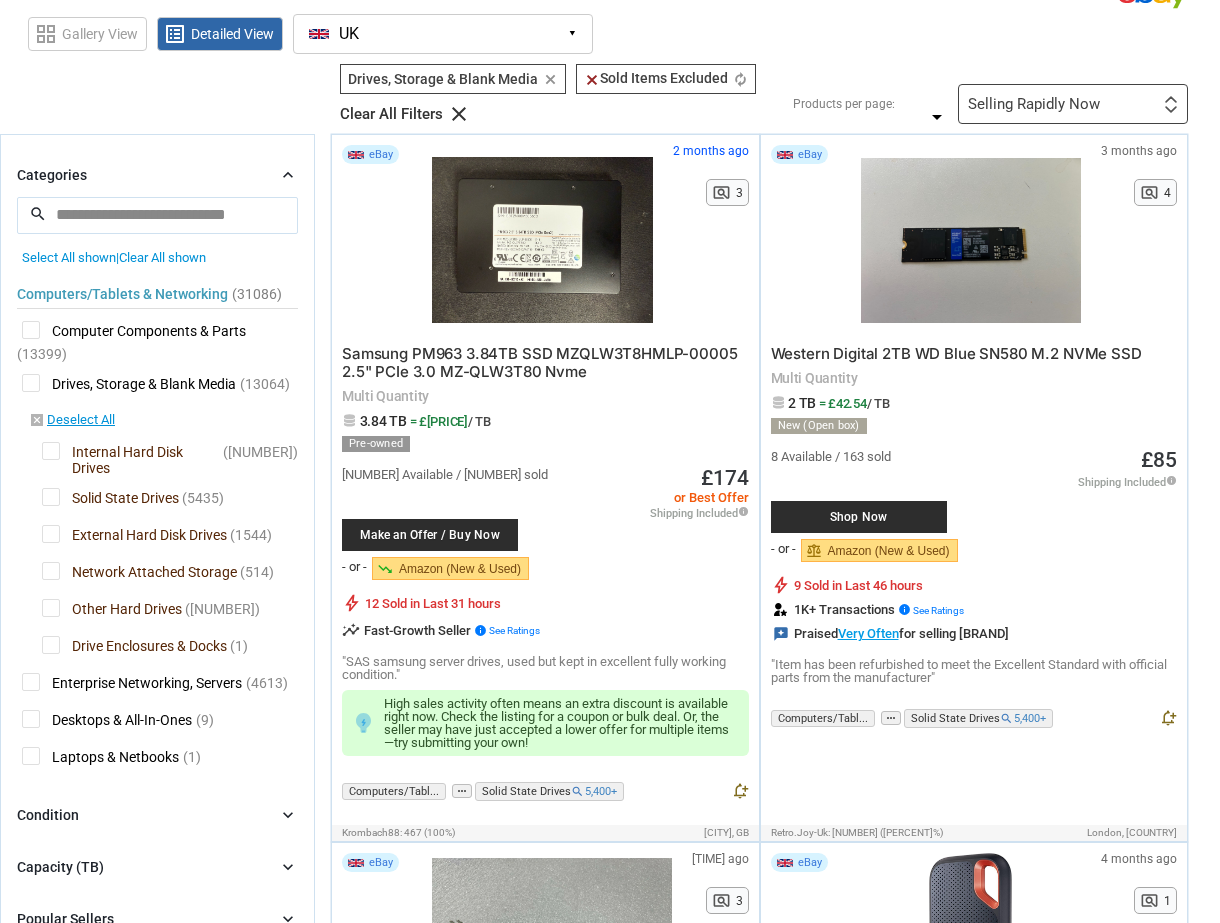 click on "Samsung PM963 3.84TB SSD MZQLW3T8HMLP-00005 2.5" PCIe 3.0 MZ-QLW3T80 Nvme
Multi Quantity
3.84 TB   = £45.08   / TB
Pre-owned
13 Available / 26 sold
Make an Offer / Buy Now
- or - trending_down  Amazon (New & Used) B0BHJJ9Y77 | BB $159.99 / New $159.99 /  Used $145.00
£174
or Best Offer
info" at bounding box center [767, 7993] 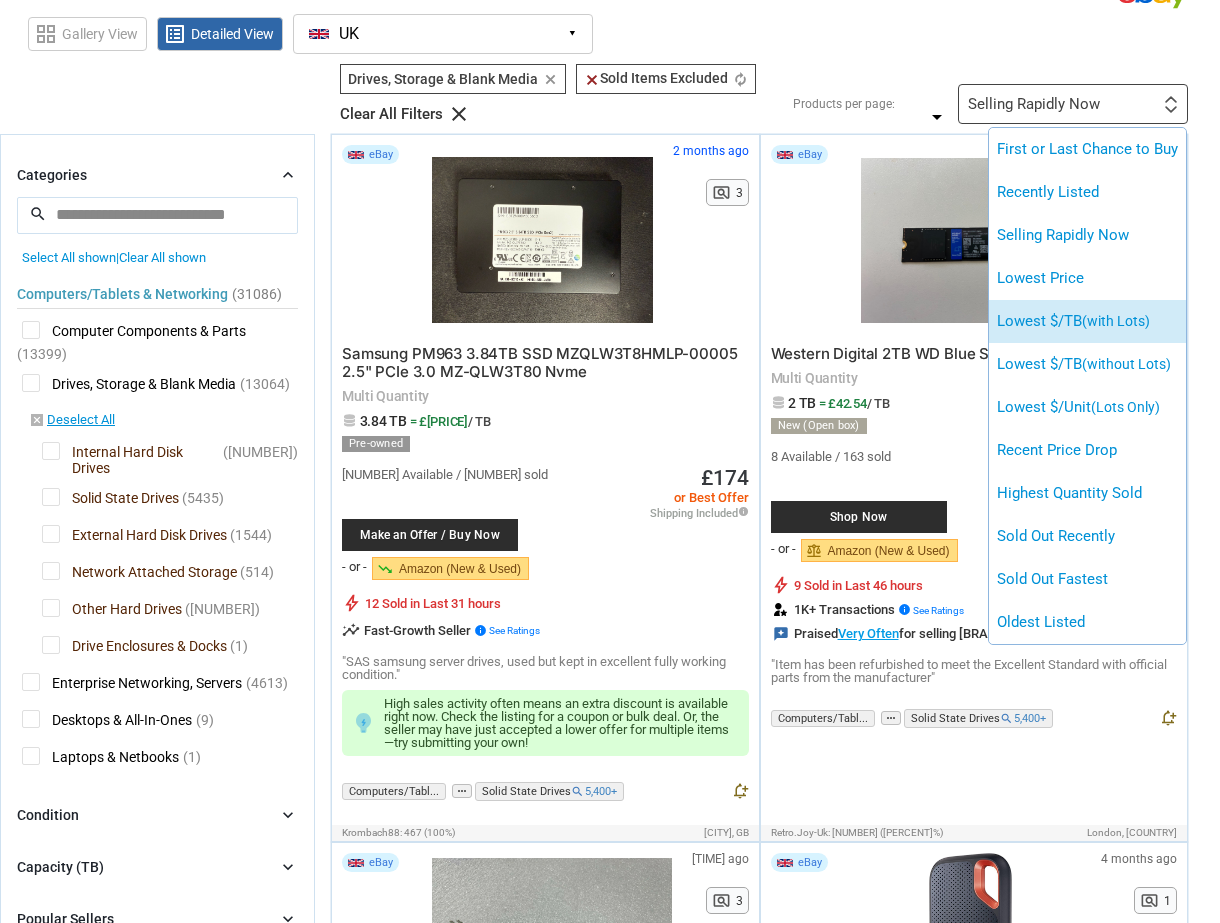 click on "(with Lots)" at bounding box center (1116, 321) 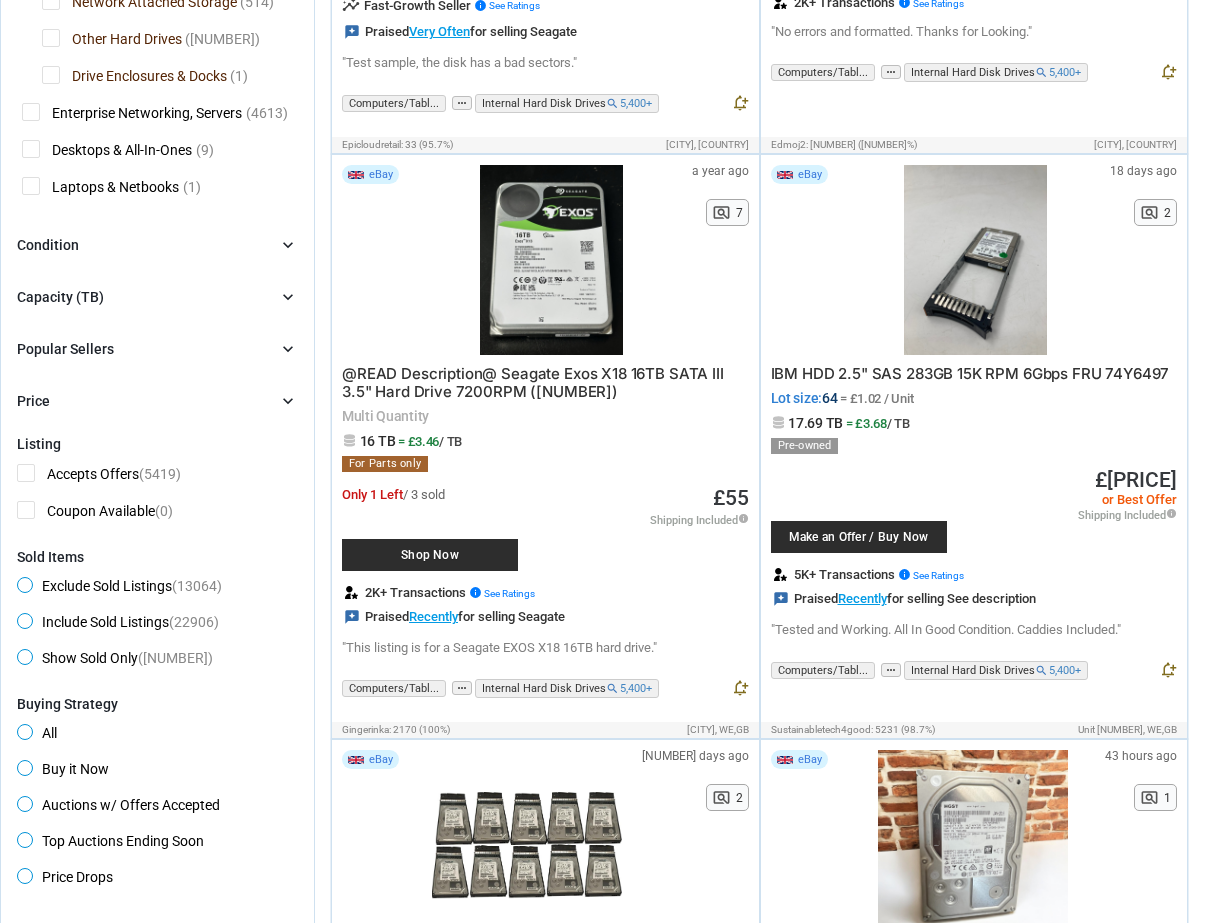 scroll, scrollTop: 700, scrollLeft: 0, axis: vertical 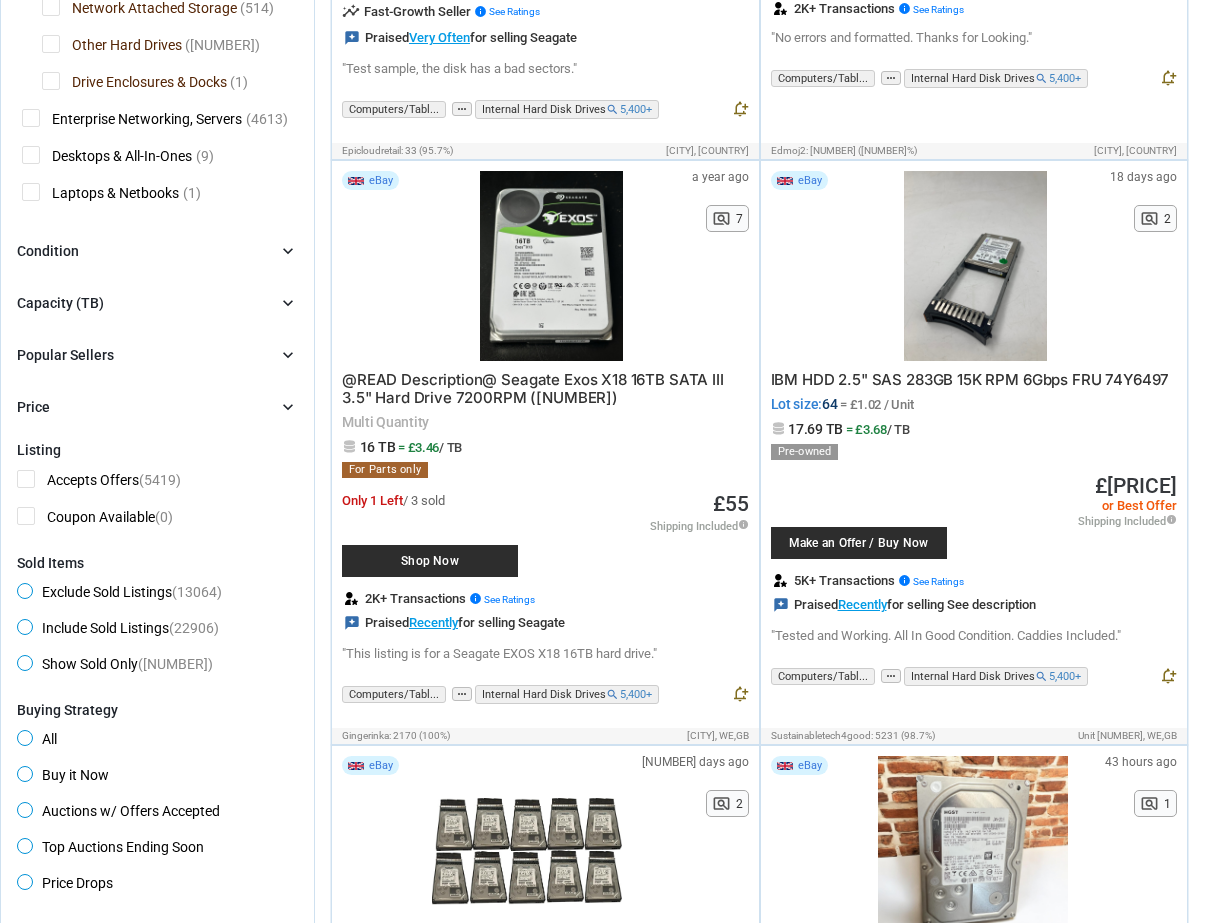 click on "Popular Sellers
chevron_right" at bounding box center (157, 355) 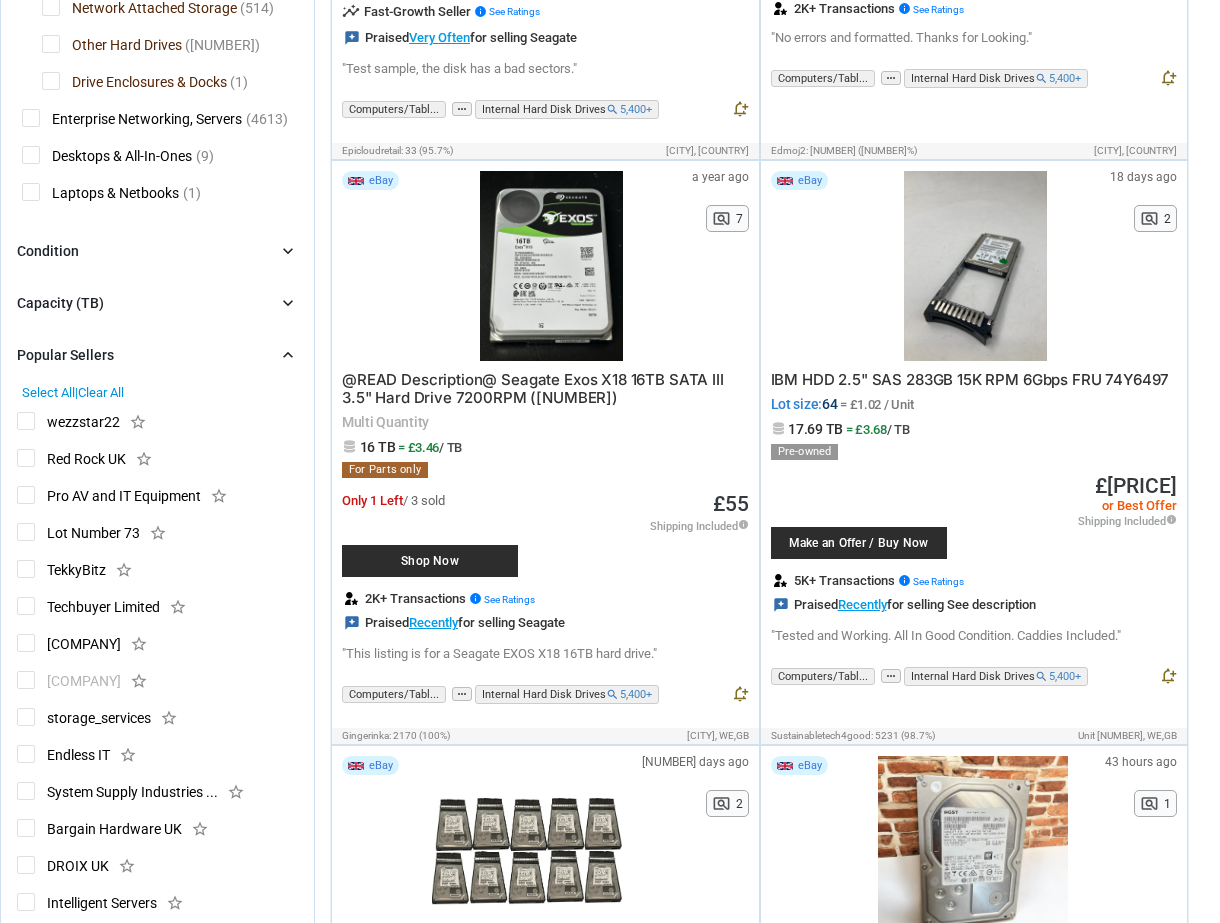 click on "Select All" at bounding box center (48, 392) 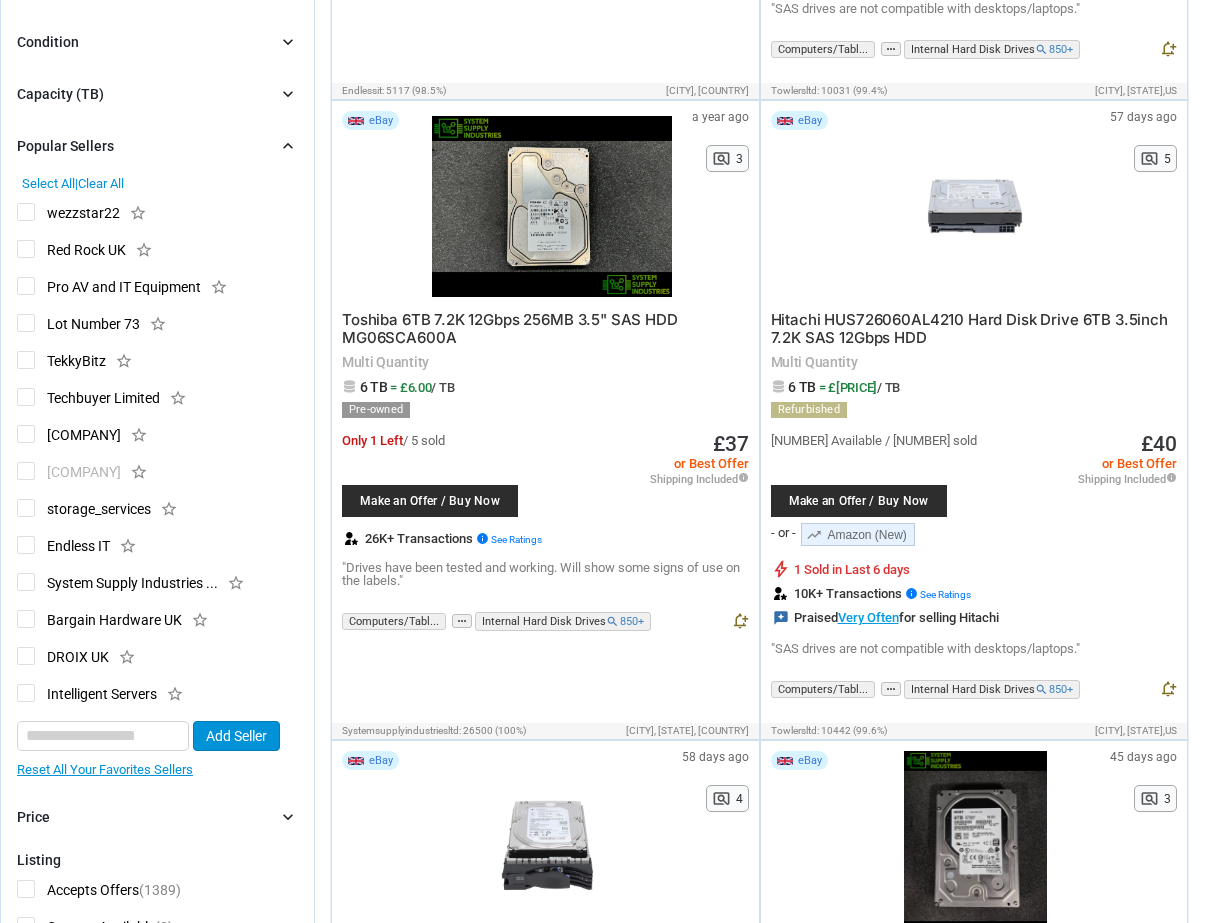 scroll, scrollTop: 1299, scrollLeft: 0, axis: vertical 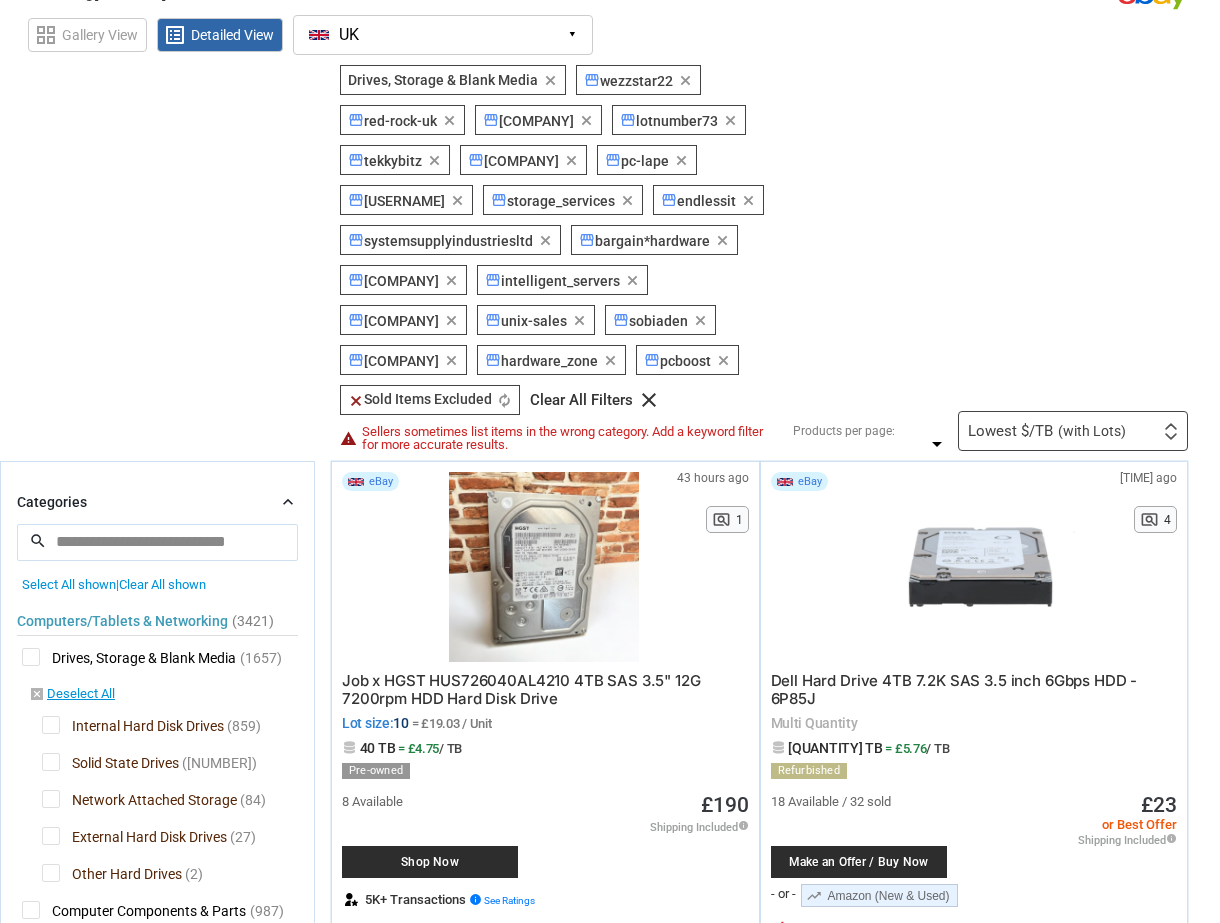 click on "See all types of deals we can find for you!
All Listings
All Deal Potentials
AI-Recommended Listings
high-potential Listings, detected by our smart algorithm,
eligible for our real time email alerts.
22" at bounding box center (610, 258) 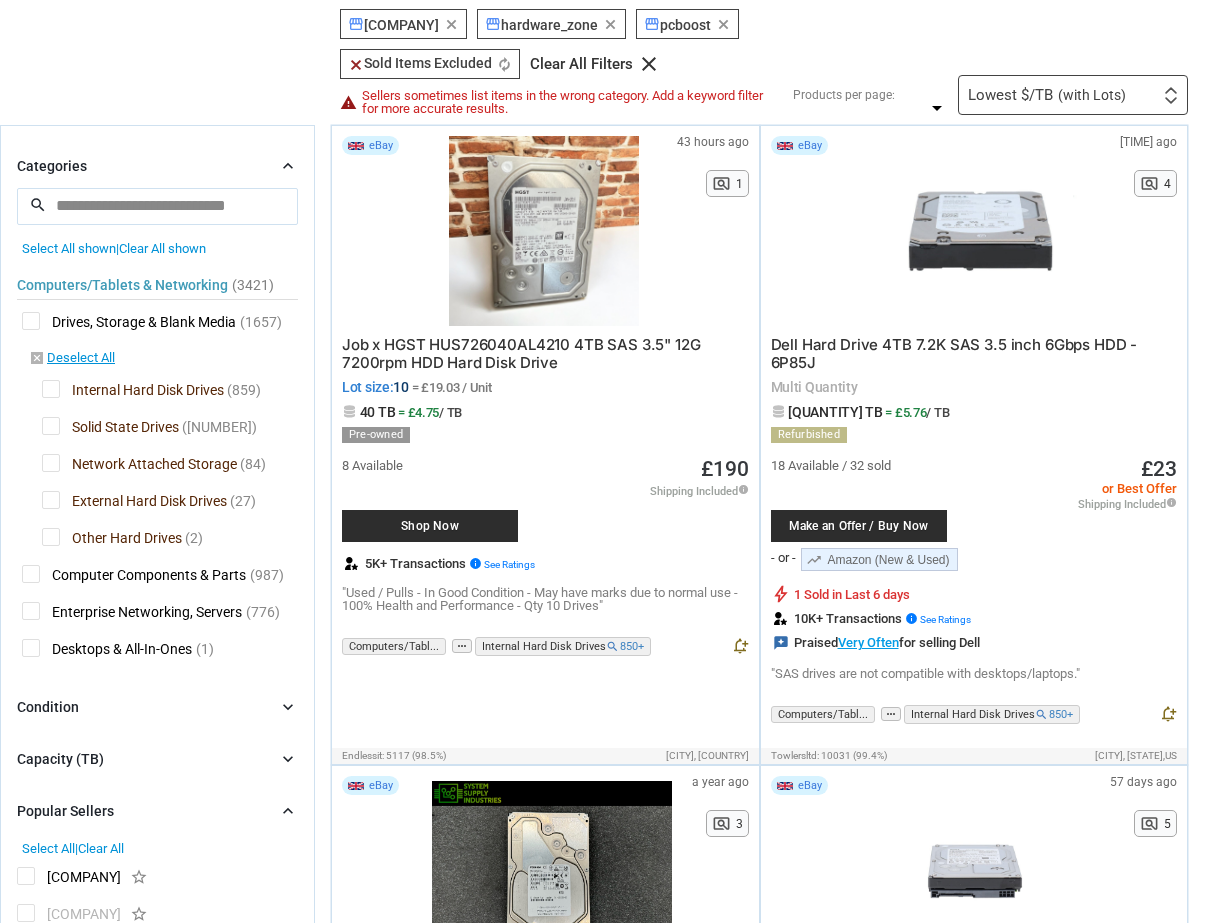 scroll, scrollTop: 399, scrollLeft: 0, axis: vertical 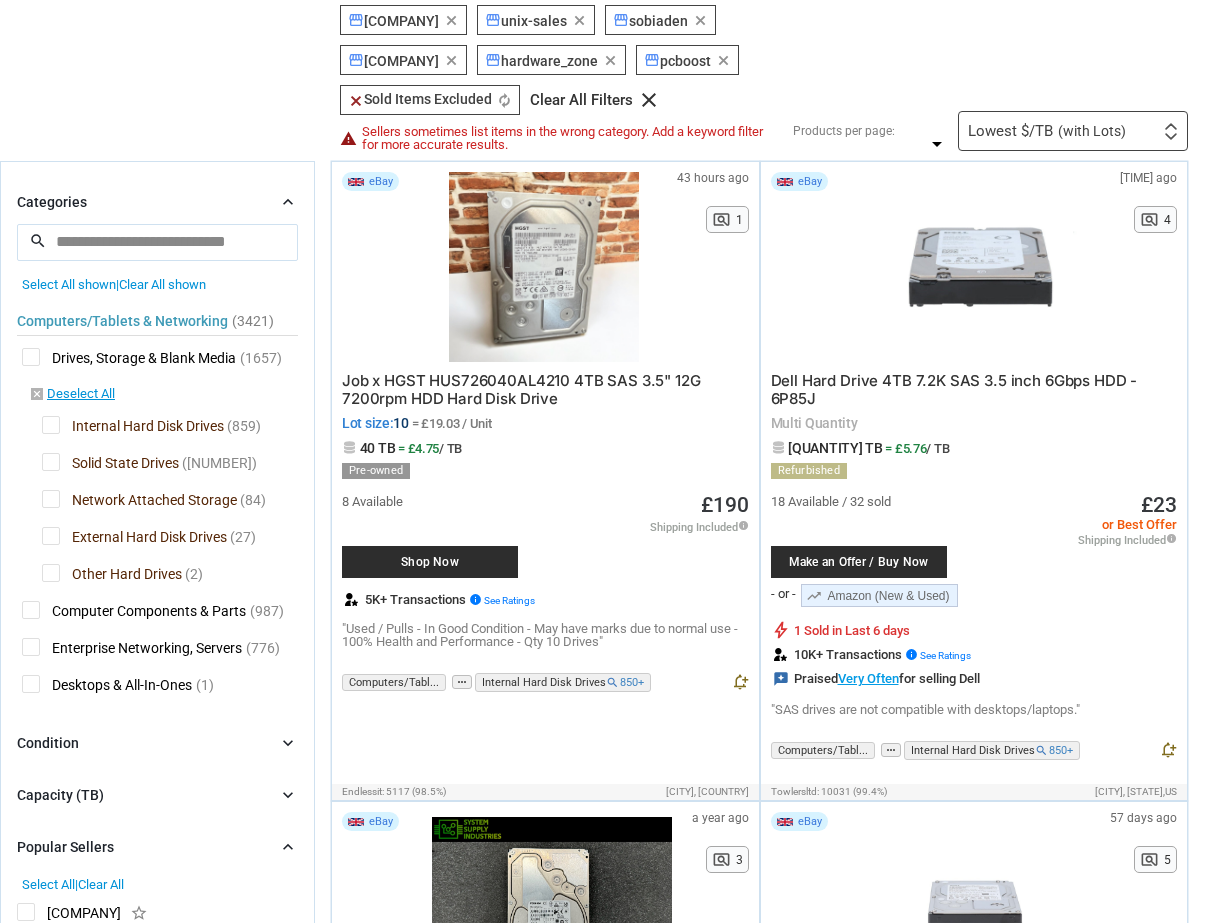 click on "Lowest $/TB   (with Lots)
First or Last Chance to Buy
Recently Listed
Selling Rapidly Now
Lowest Price
Lowest $/TB  (with Lots)
Lowest $/TB  (without Lots)
Lowest $/Unit  (Lots Only)
Recent Price Drop
Highest Quantity Sold
Sold Out Recently
Sold Out Fastest
Oldest Listed" at bounding box center [1073, 131] 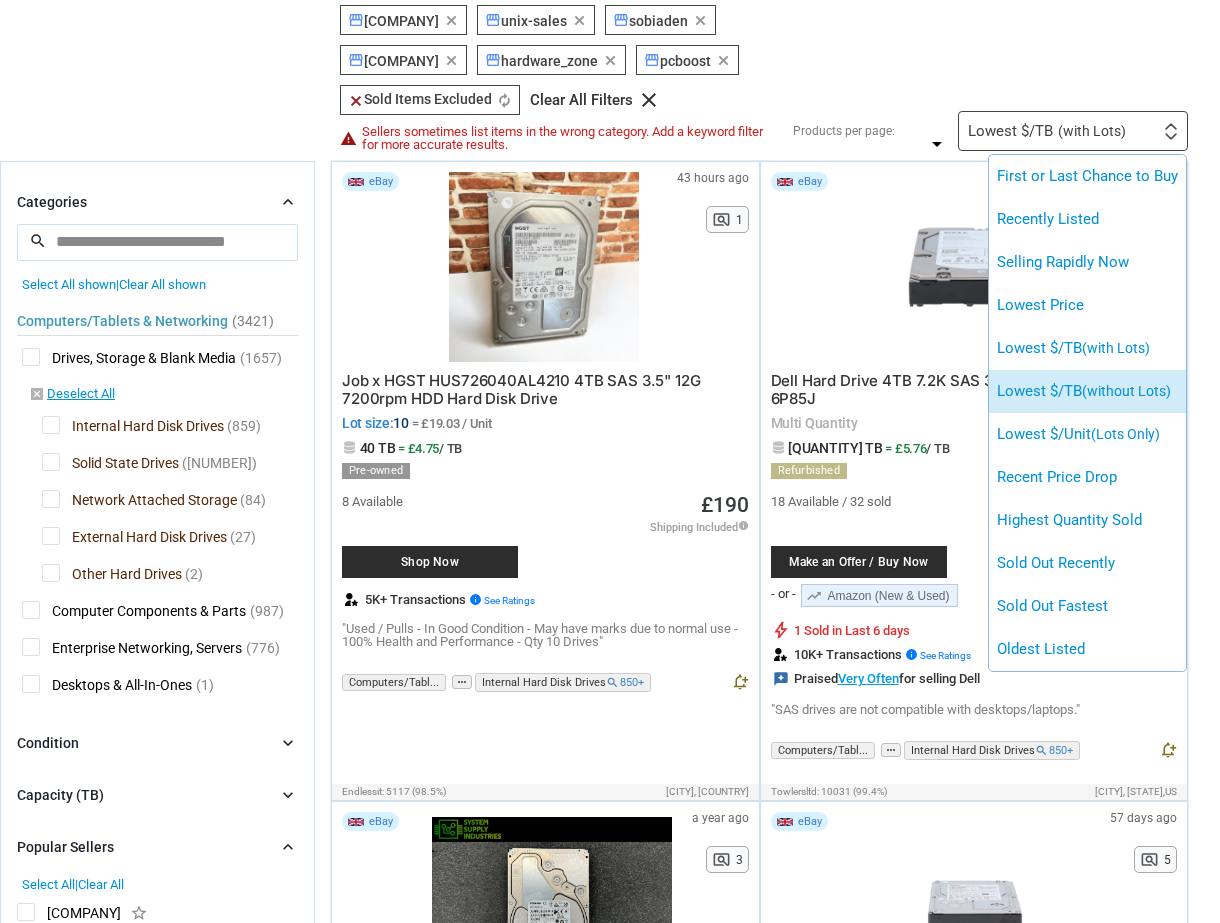 click on "(without Lots)" at bounding box center [1126, 391] 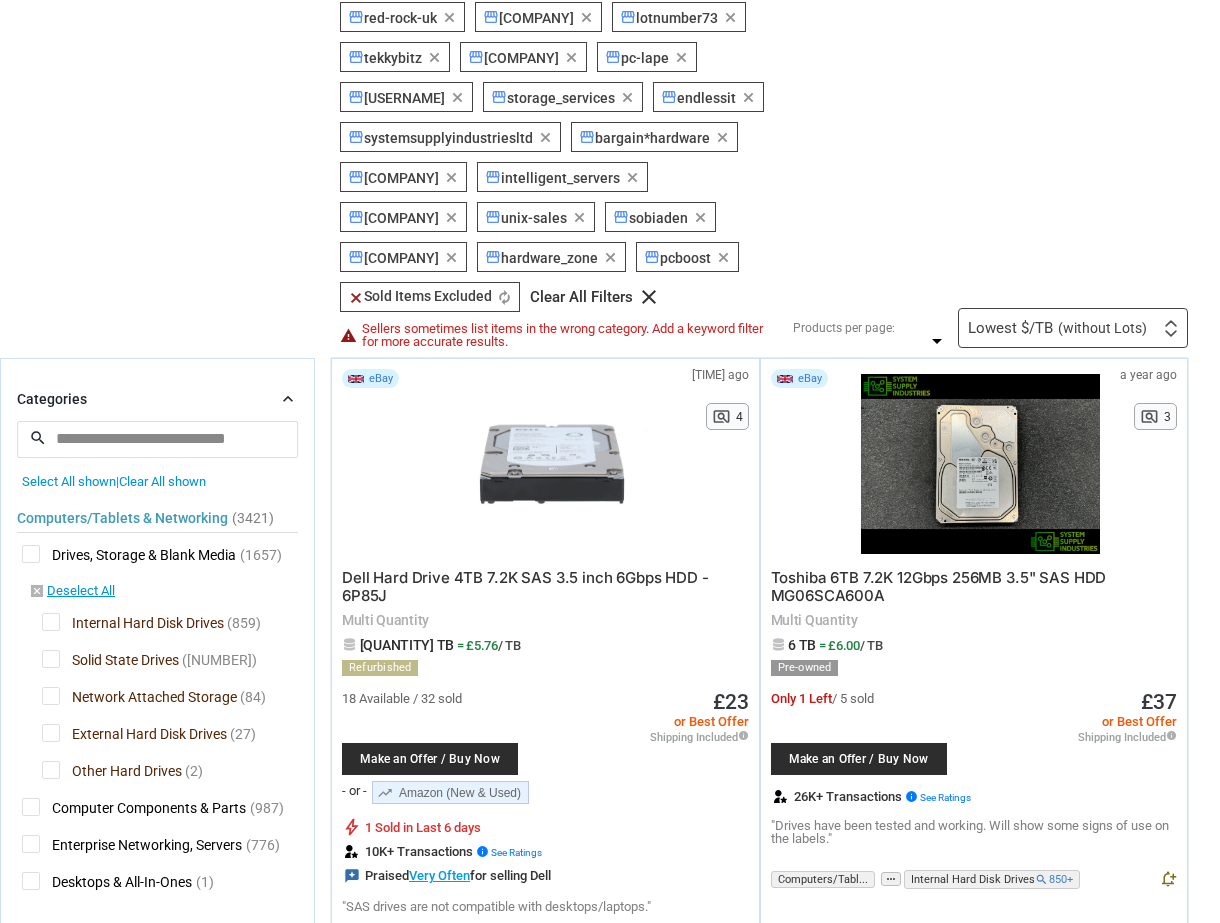 scroll, scrollTop: 199, scrollLeft: 0, axis: vertical 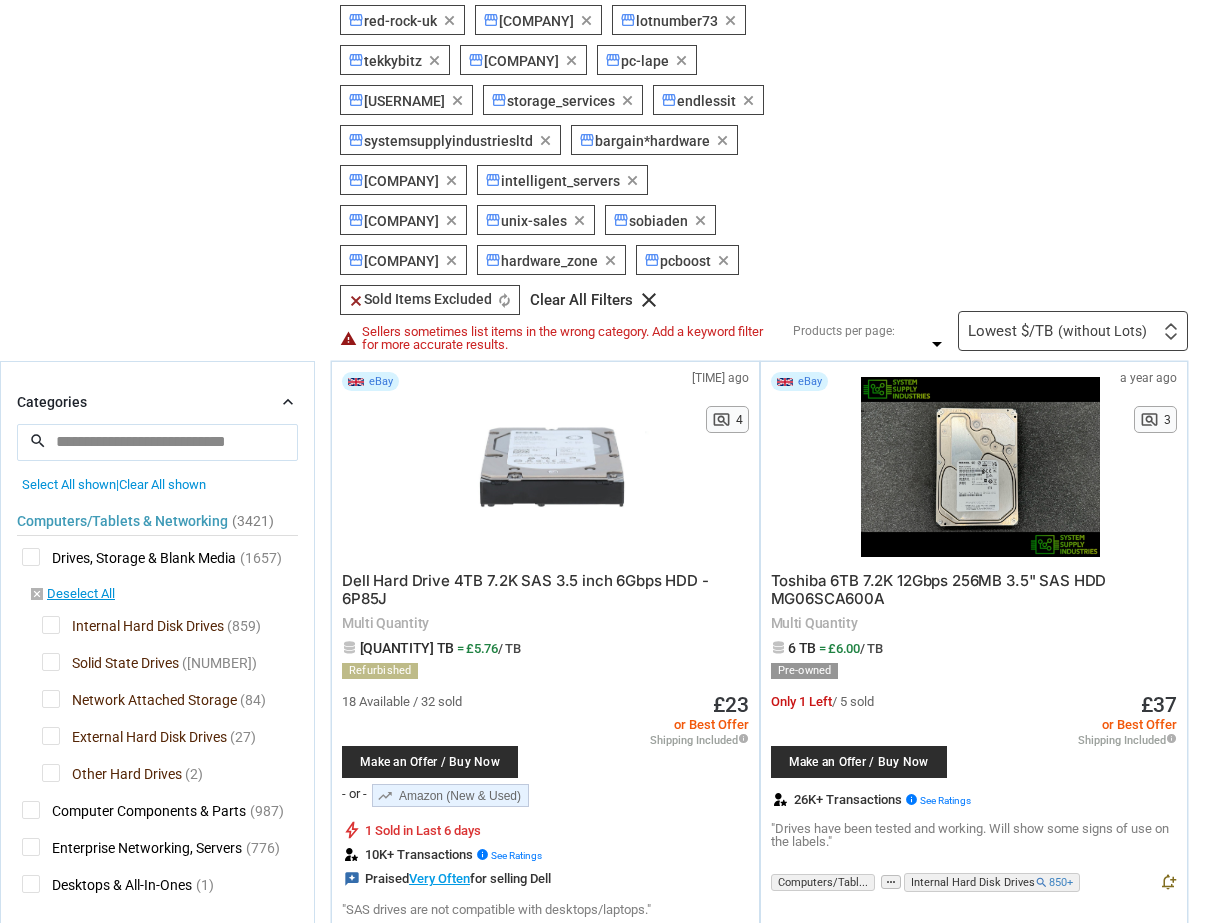 click on "Lowest $/TB   (without Lots)
First or Last Chance to Buy
Recently Listed
Selling Rapidly Now
Lowest Price
Lowest $/TB  (with Lots)
Lowest $/TB  (without Lots)
Lowest $/Unit  (Lots Only)
Recent Price Drop
Highest Quantity Sold
Sold Out Recently
Sold Out Fastest
Oldest Listed" at bounding box center [1073, 331] 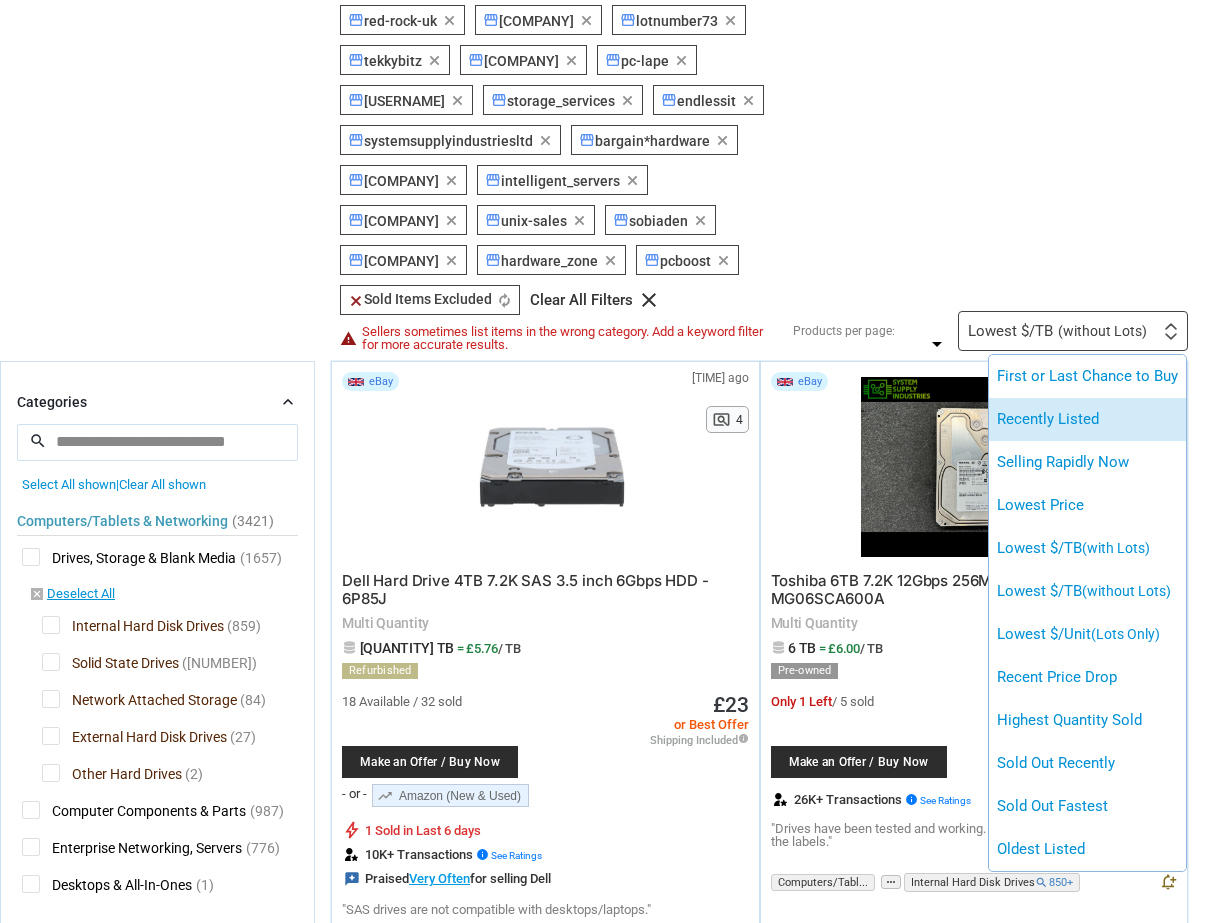 click on "Recently Listed" at bounding box center [1087, 419] 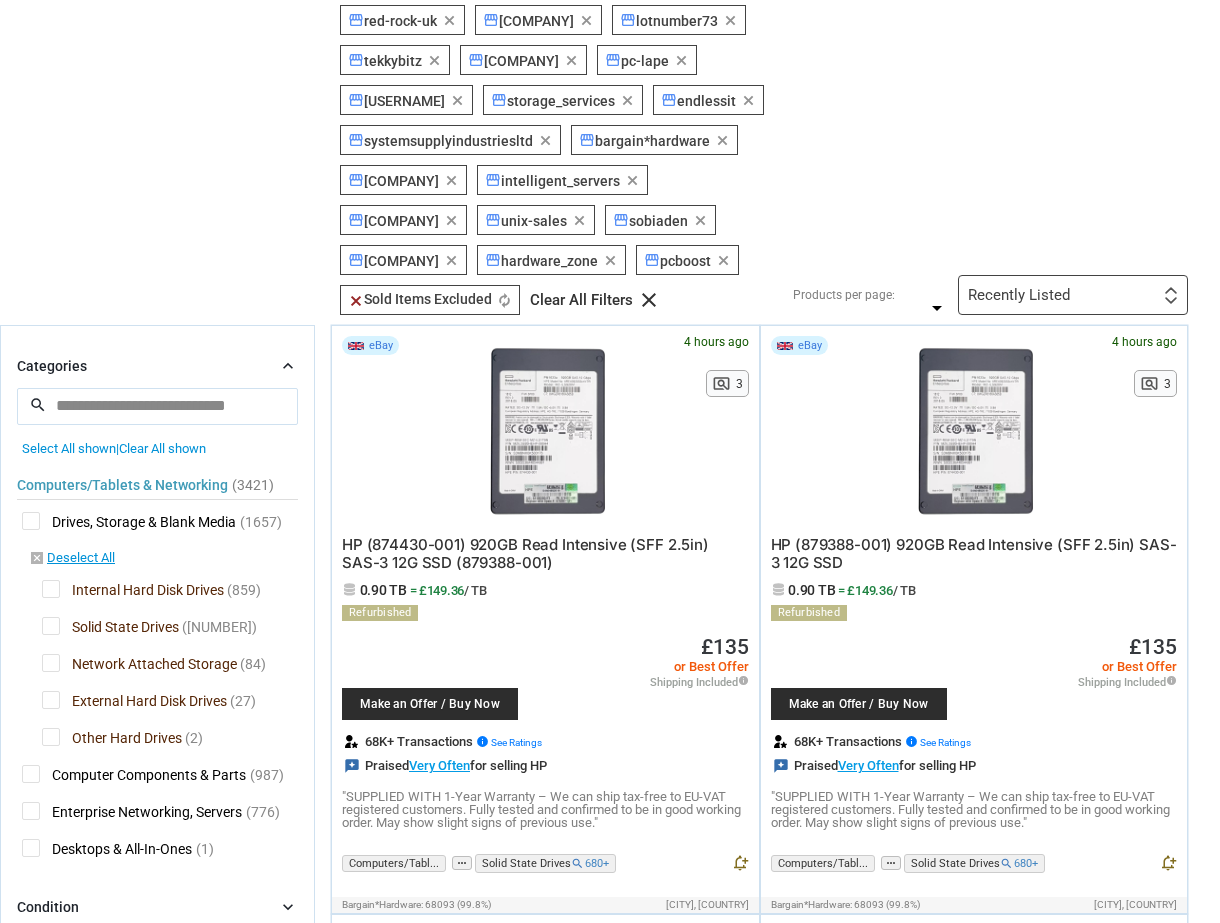 click on "Recently Listed
First or Last Chance to Buy
Recently Listed
Selling Rapidly Now
Lowest Price
Lowest $/TB  (with Lots)
Lowest $/TB  (without Lots)
Lowest $/Unit  (Lots Only)
Recent Price Drop
Highest Quantity Sold
Sold Out Recently
Sold Out Fastest
Oldest Listed" at bounding box center [1073, 295] 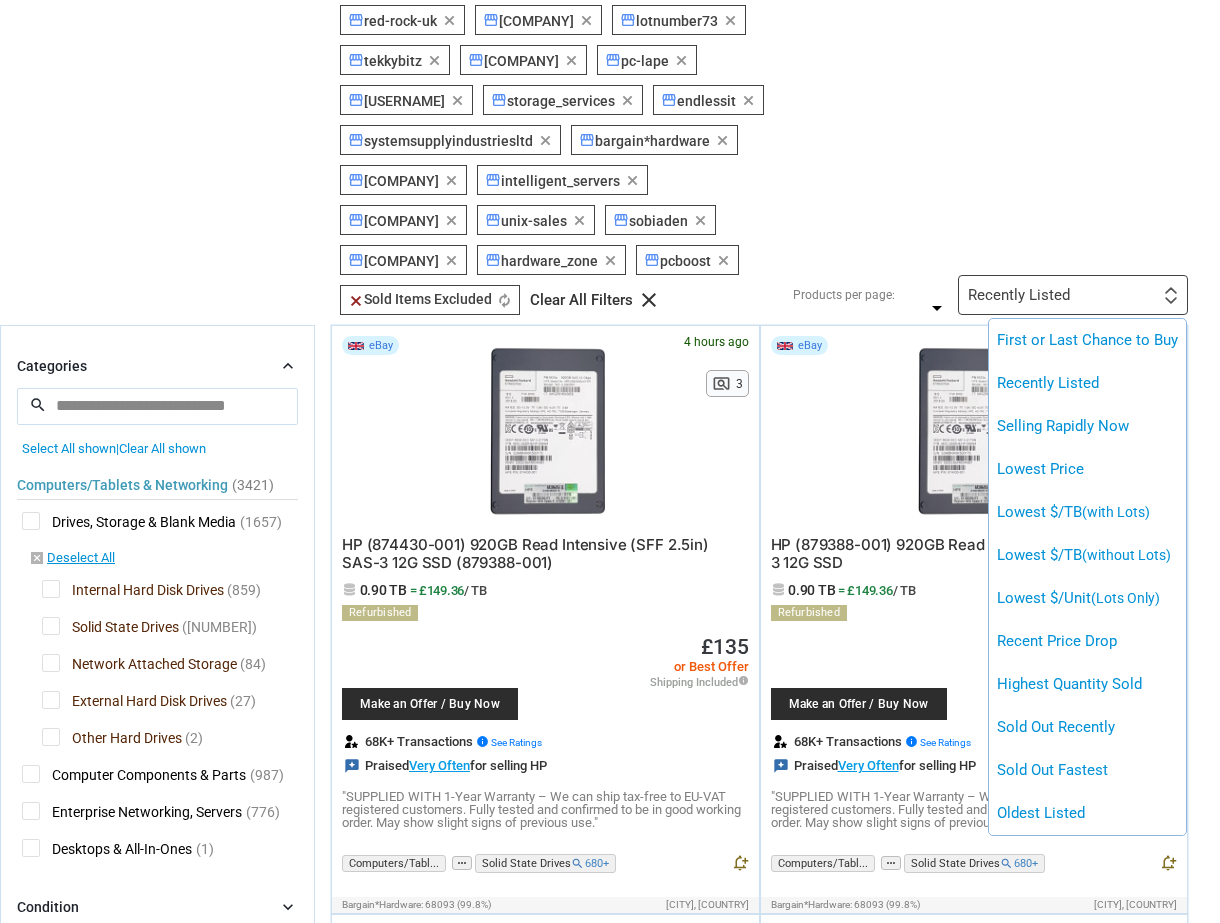 drag, startPoint x: 1134, startPoint y: 681, endPoint x: 1124, endPoint y: 817, distance: 136.36716 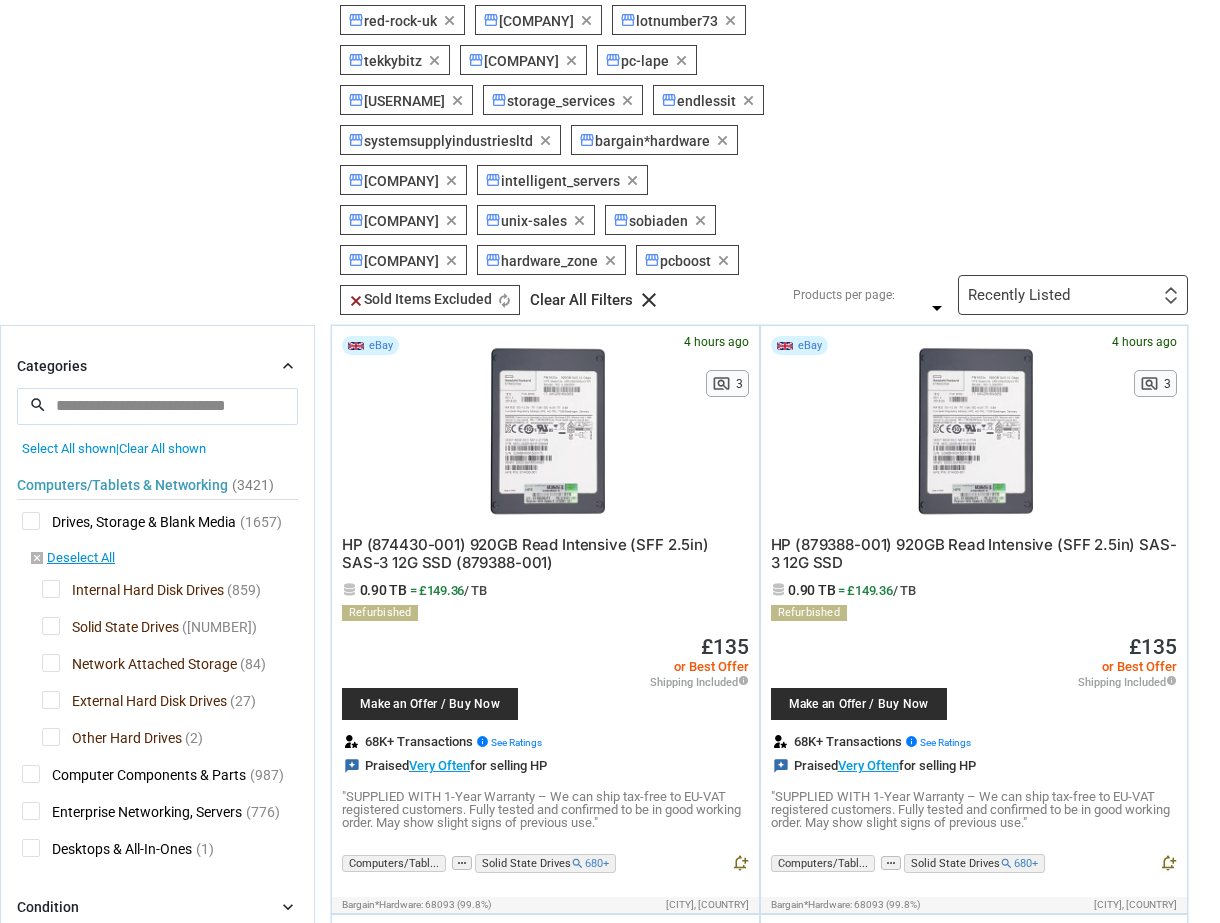 click on "Filters
22
Drives, Storage & Blank Media
Drives, Storage & Blank Media
clear
storefront  wezzstar22
storefront  wezzstar22
clear
storefront  red-rock-uk
storefront  red-rock-uk
clear
storefront  pro-avit.london
storefront  pro-avit.london
clear
storefront  lotnumber73
storefront  lotnumber73" at bounding box center (756, 140) 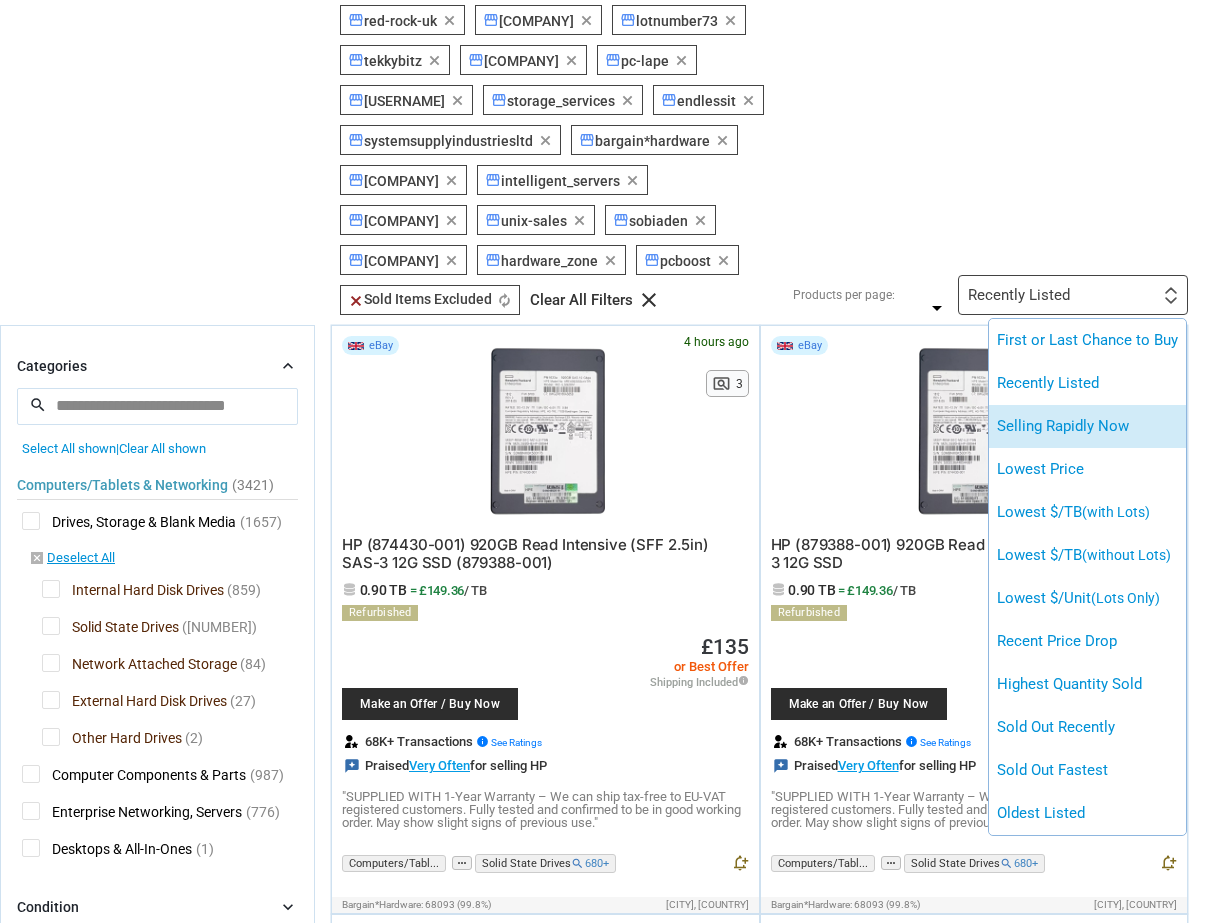 click on "Selling Rapidly Now" at bounding box center [1087, 426] 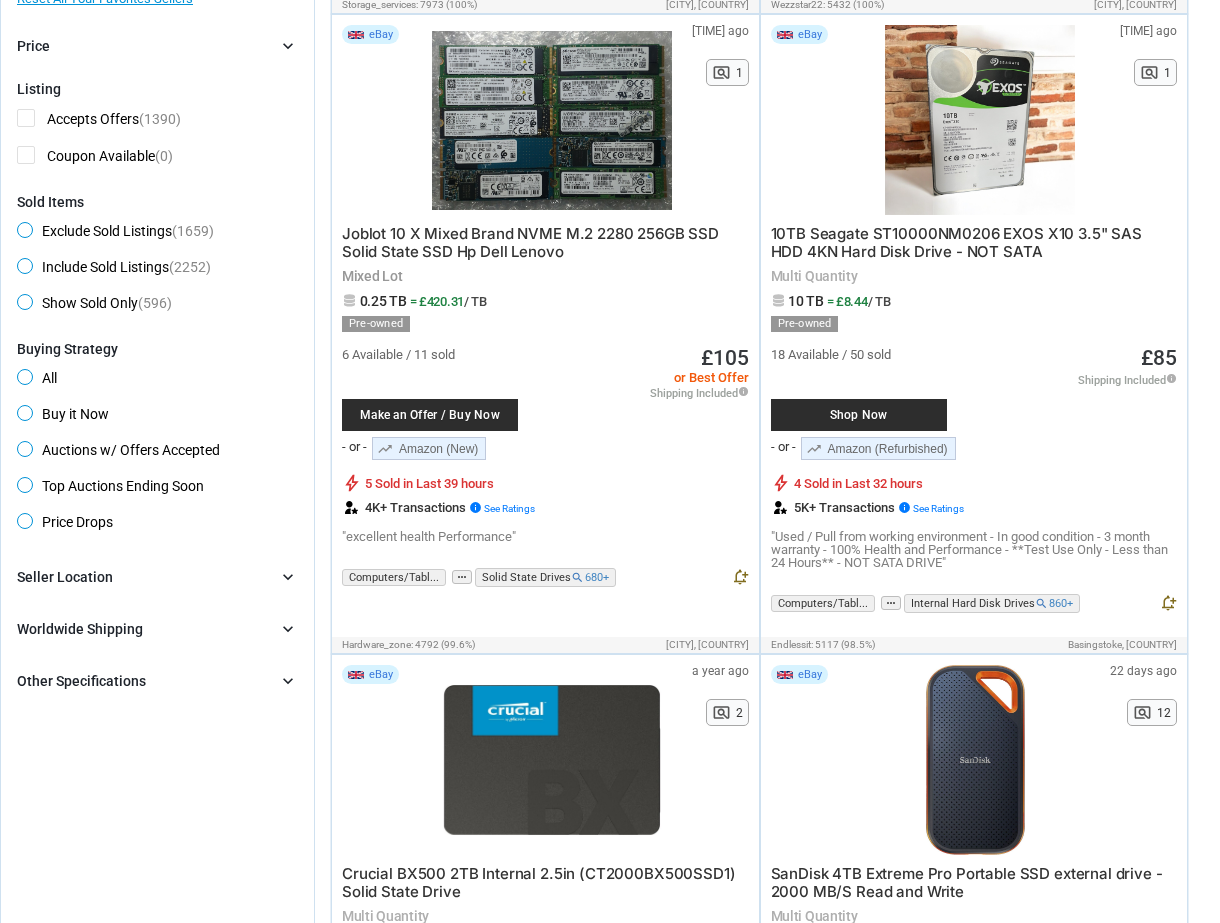 scroll, scrollTop: 1799, scrollLeft: 0, axis: vertical 